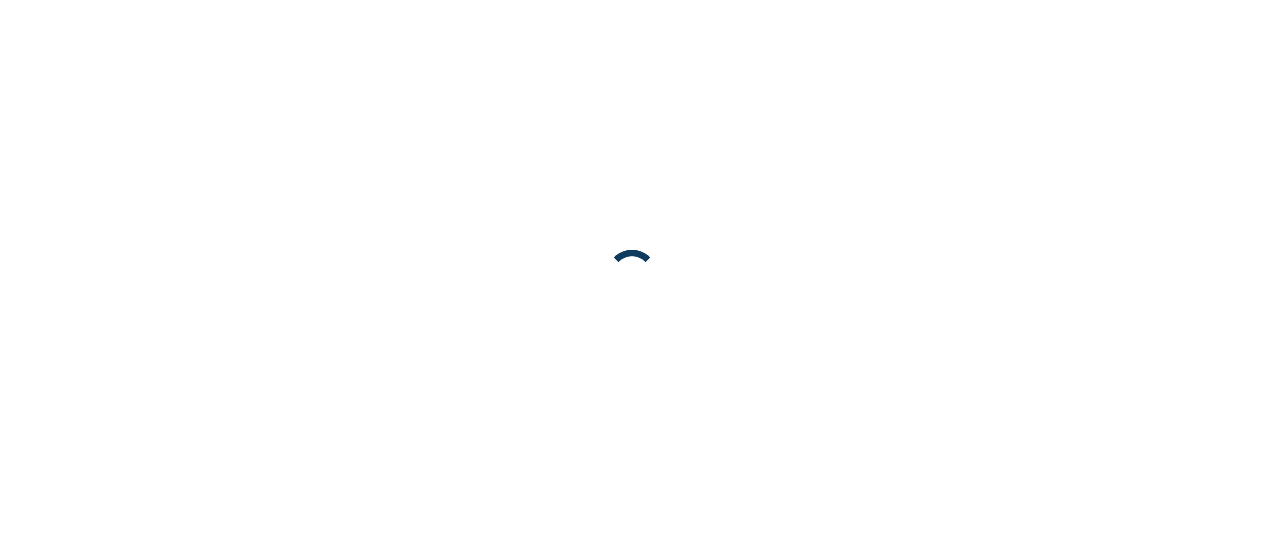 scroll, scrollTop: 0, scrollLeft: 0, axis: both 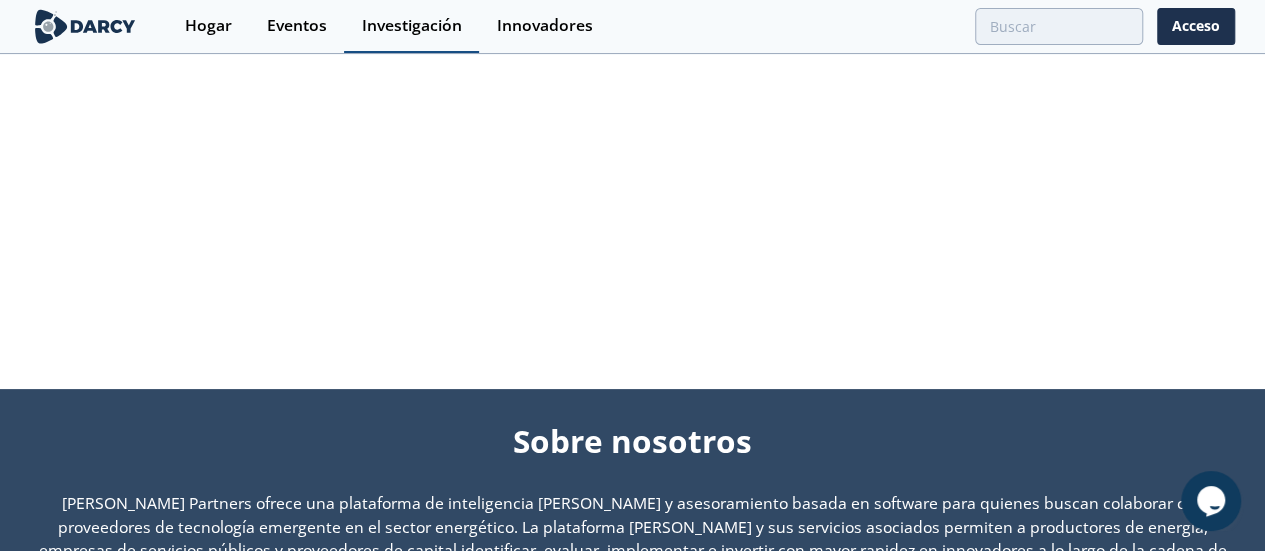 click on "Investigación" at bounding box center (412, 25) 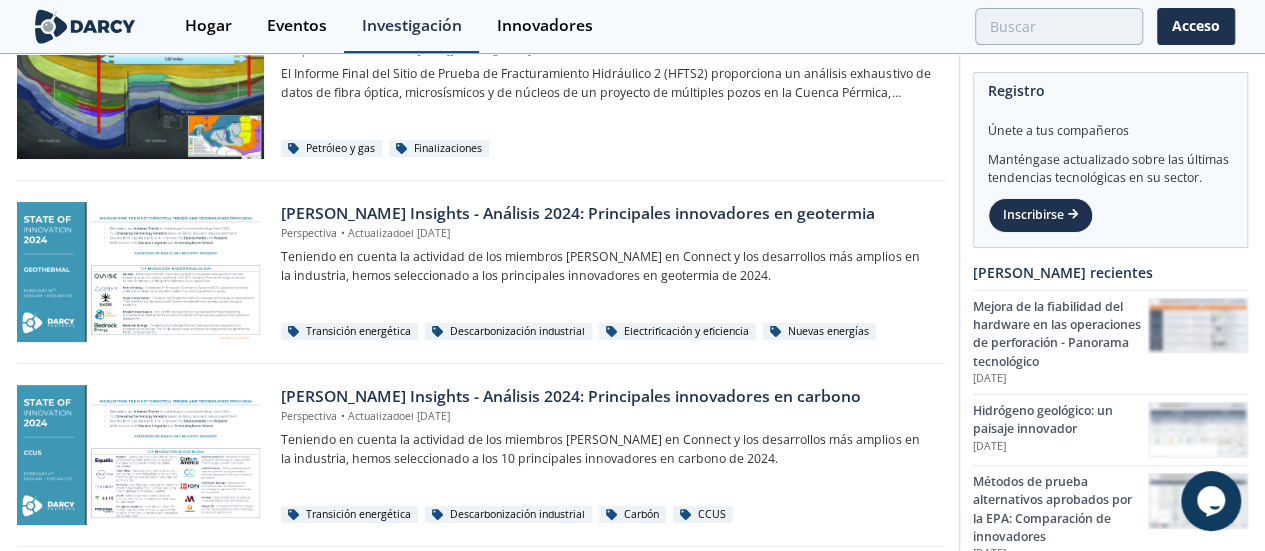 scroll, scrollTop: 0, scrollLeft: 0, axis: both 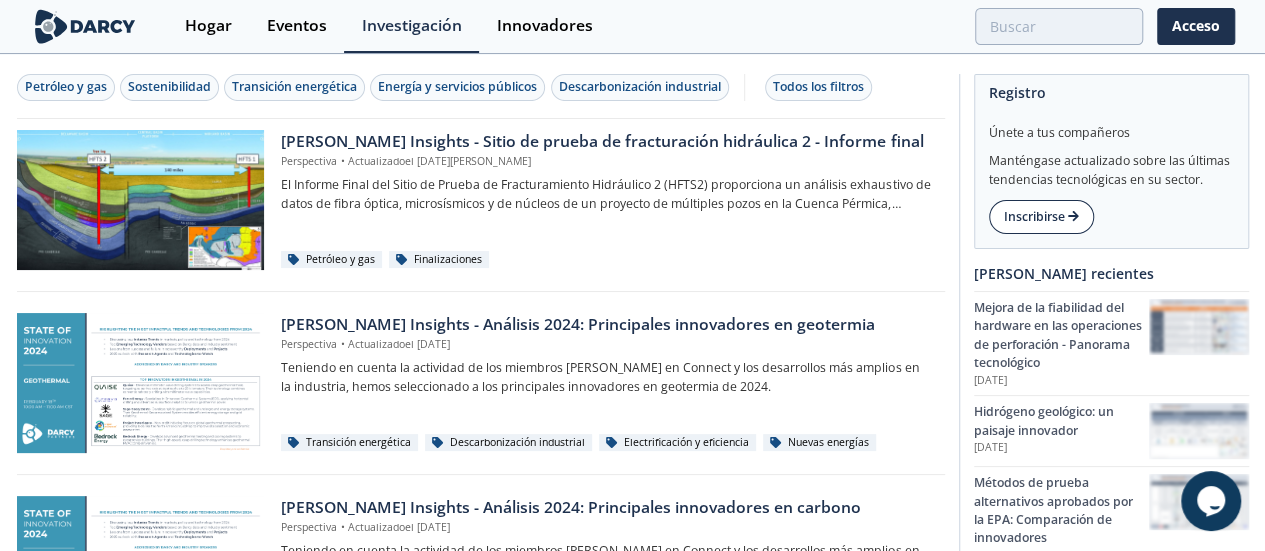 click on "Inscribirse" at bounding box center [1034, 216] 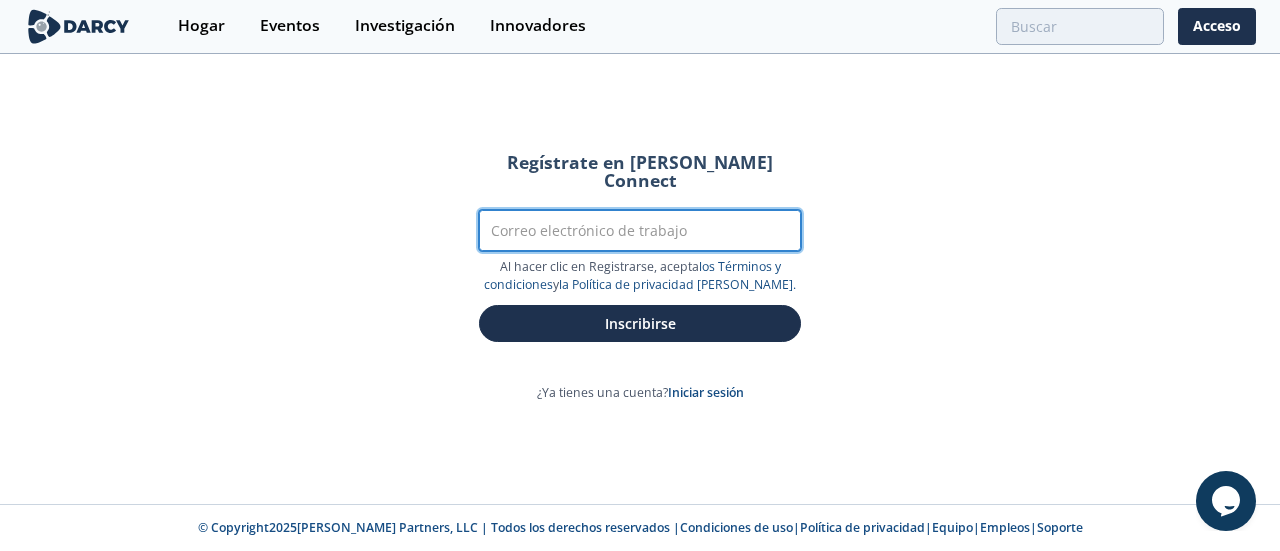 click on "Correo electrónico de trabajo" at bounding box center [640, 230] 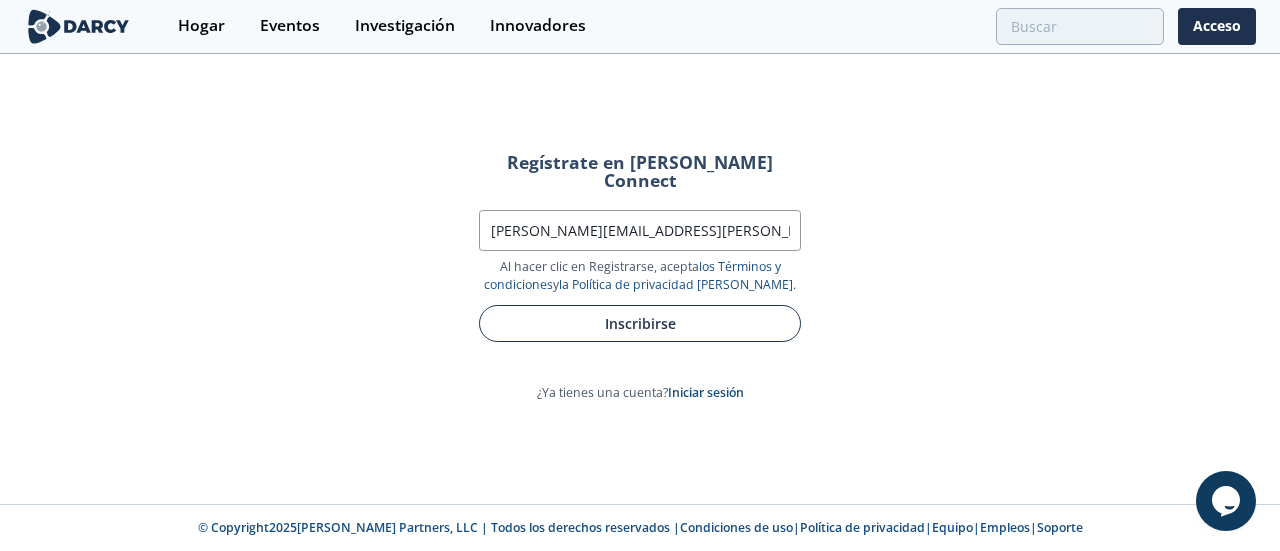 click on "Inscribirse" at bounding box center (640, 323) 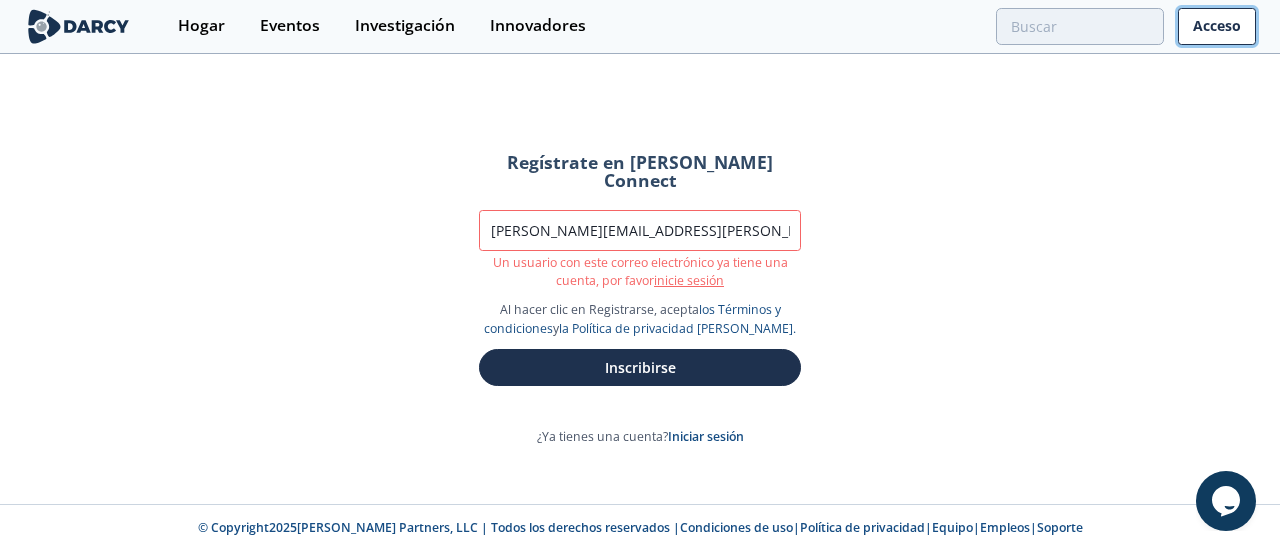click on "Acceso" at bounding box center [1217, 26] 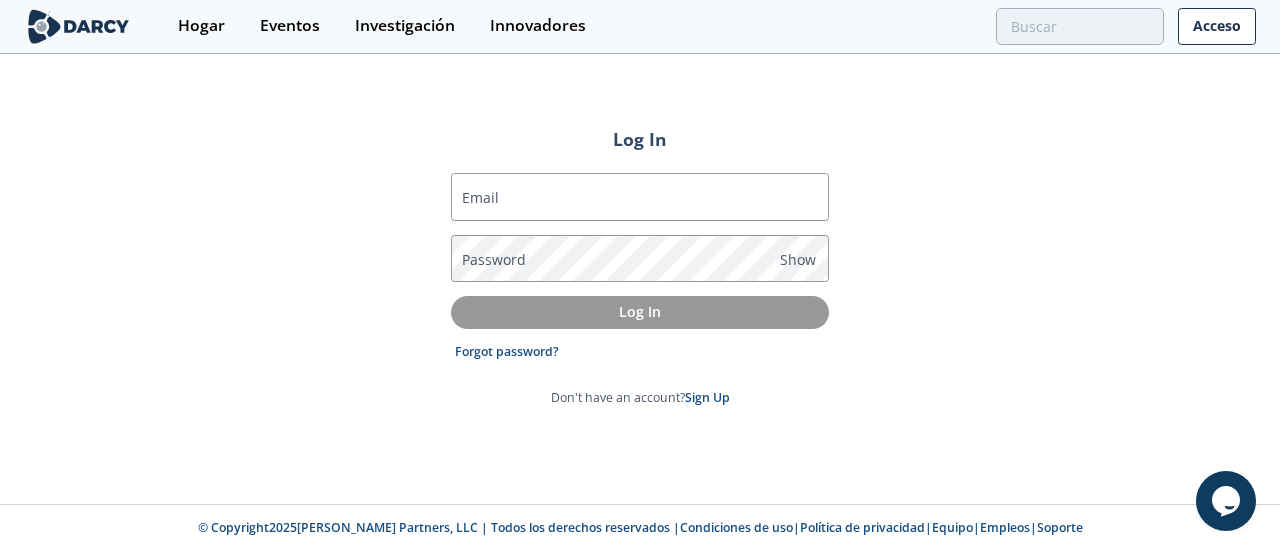 type on "[PERSON_NAME][EMAIL_ADDRESS][PERSON_NAME][PERSON_NAME][DOMAIN_NAME]" 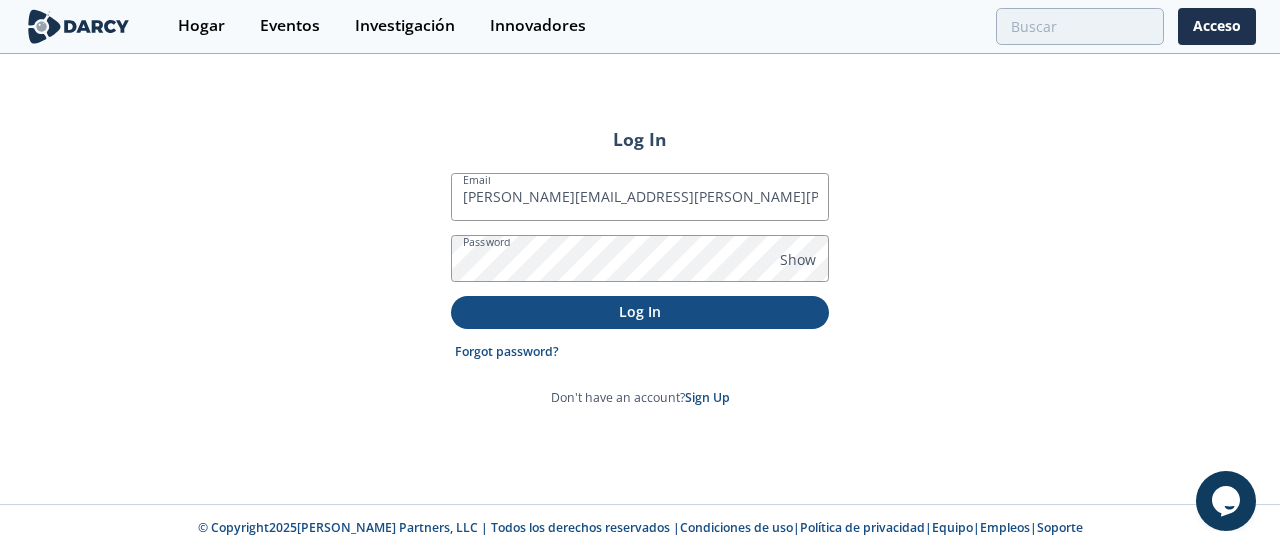 click on "Log In" at bounding box center (640, 311) 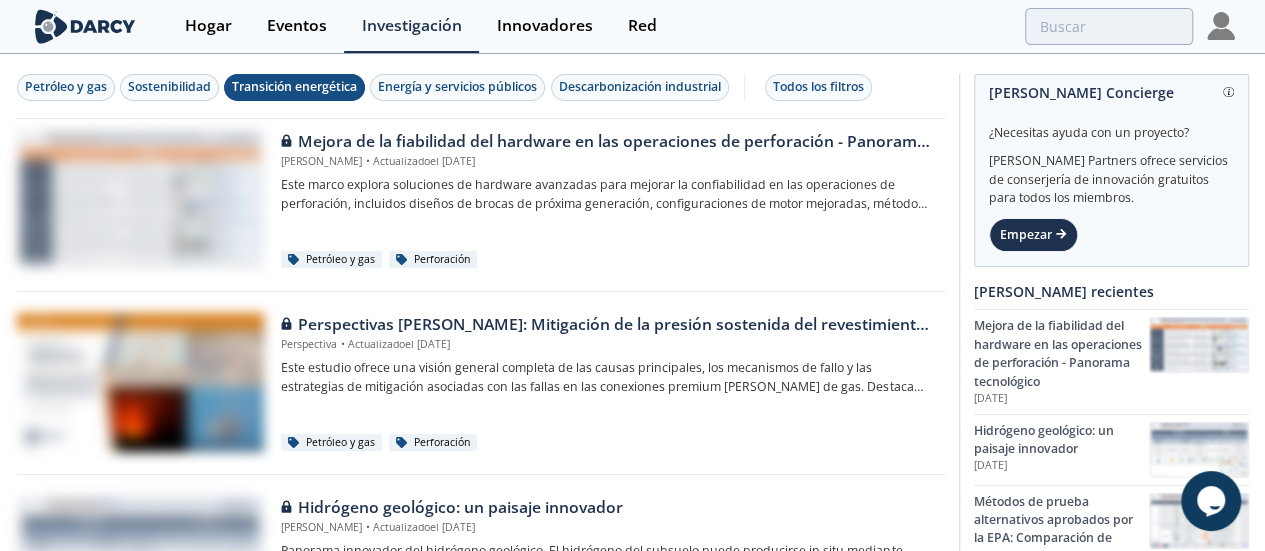 click on "Transición energética" at bounding box center (294, 86) 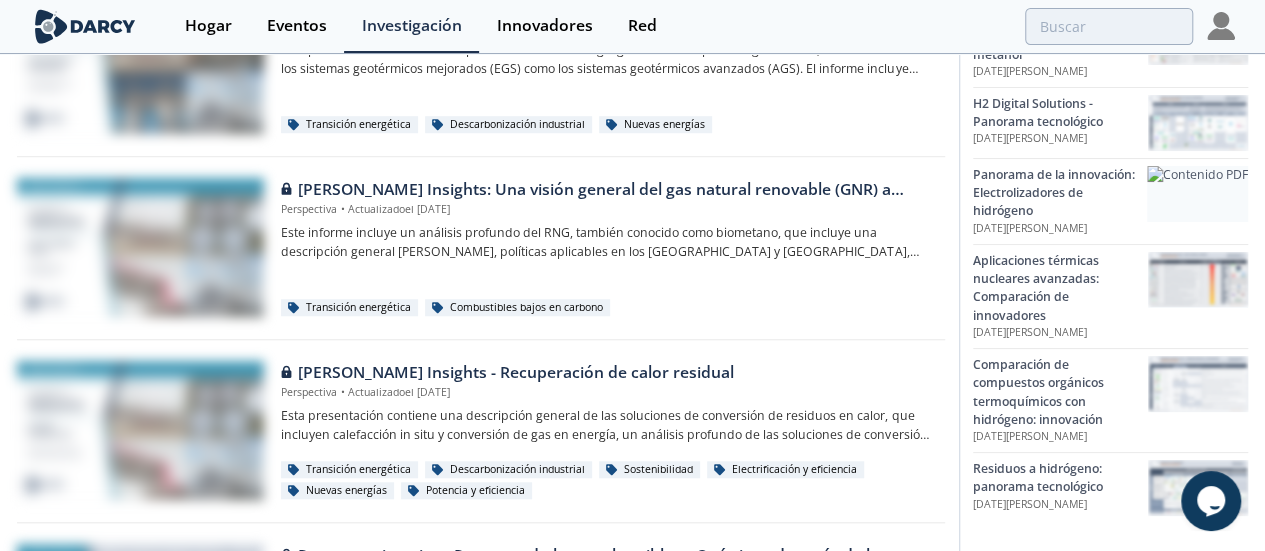 scroll, scrollTop: 708, scrollLeft: 0, axis: vertical 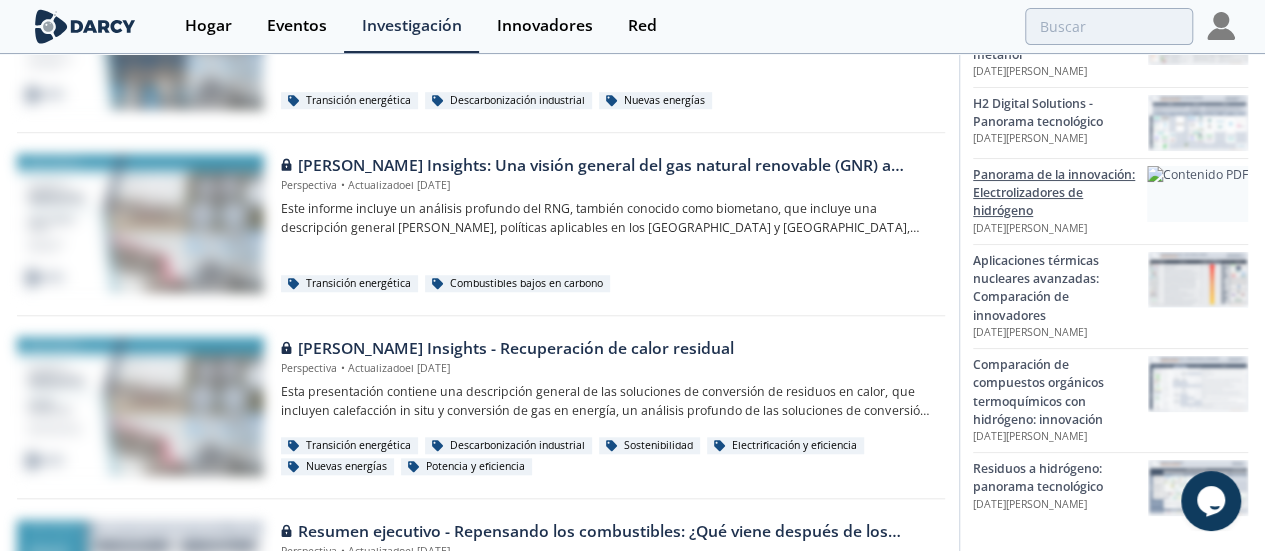 click on "Panorama de la innovación: Electrolizadores de hidrógeno" at bounding box center (1054, 193) 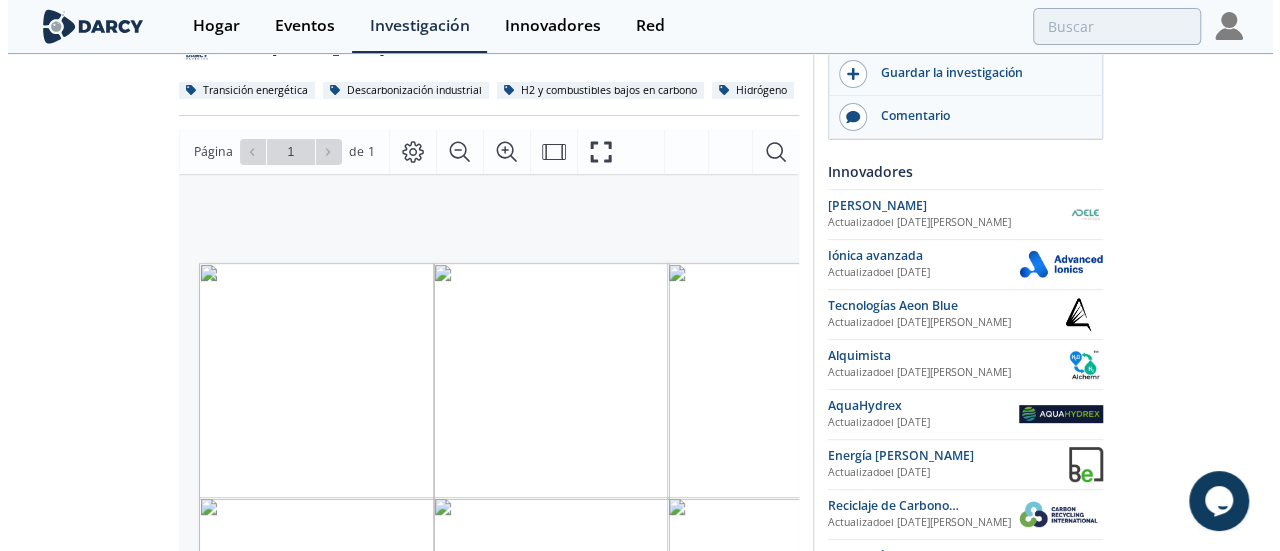 scroll, scrollTop: 0, scrollLeft: 0, axis: both 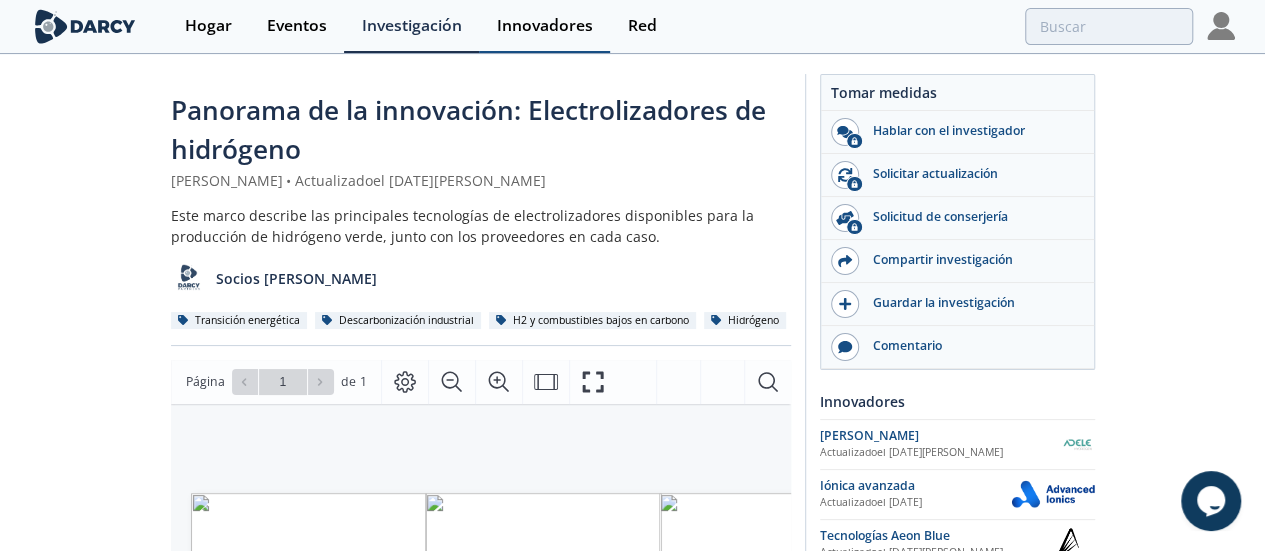 click on "Innovadores" at bounding box center [544, 26] 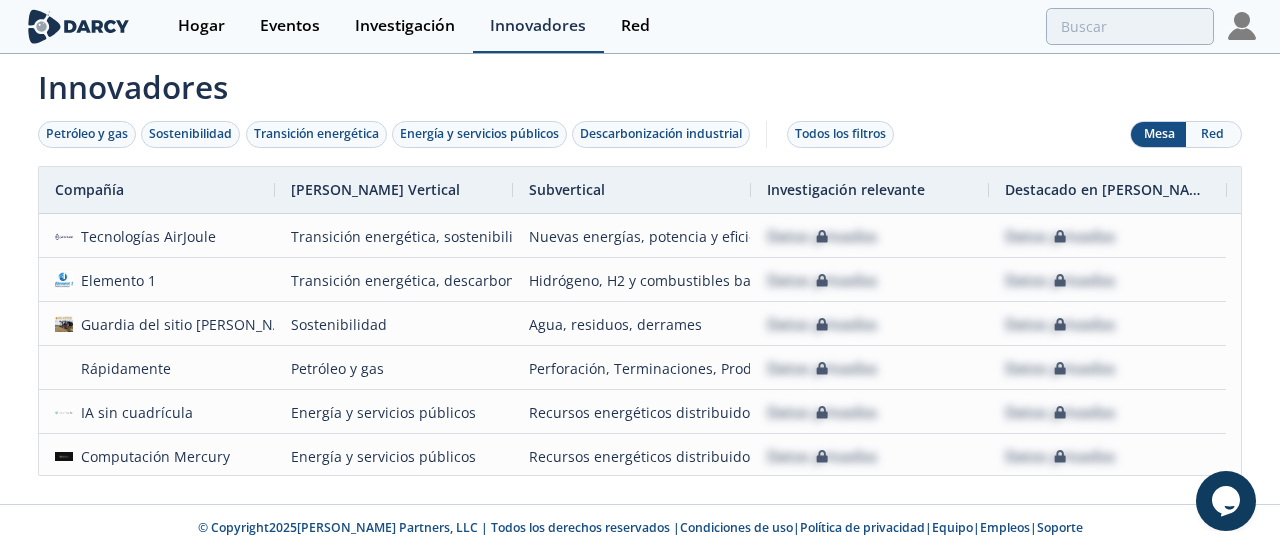 scroll, scrollTop: 48, scrollLeft: 0, axis: vertical 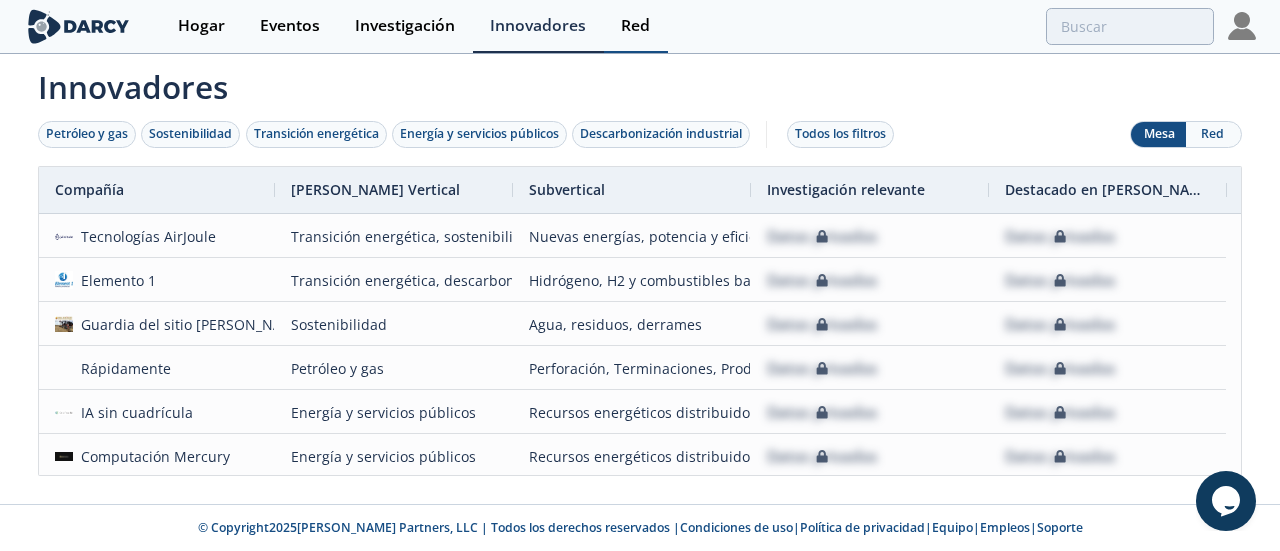 click on "Red" at bounding box center (635, 25) 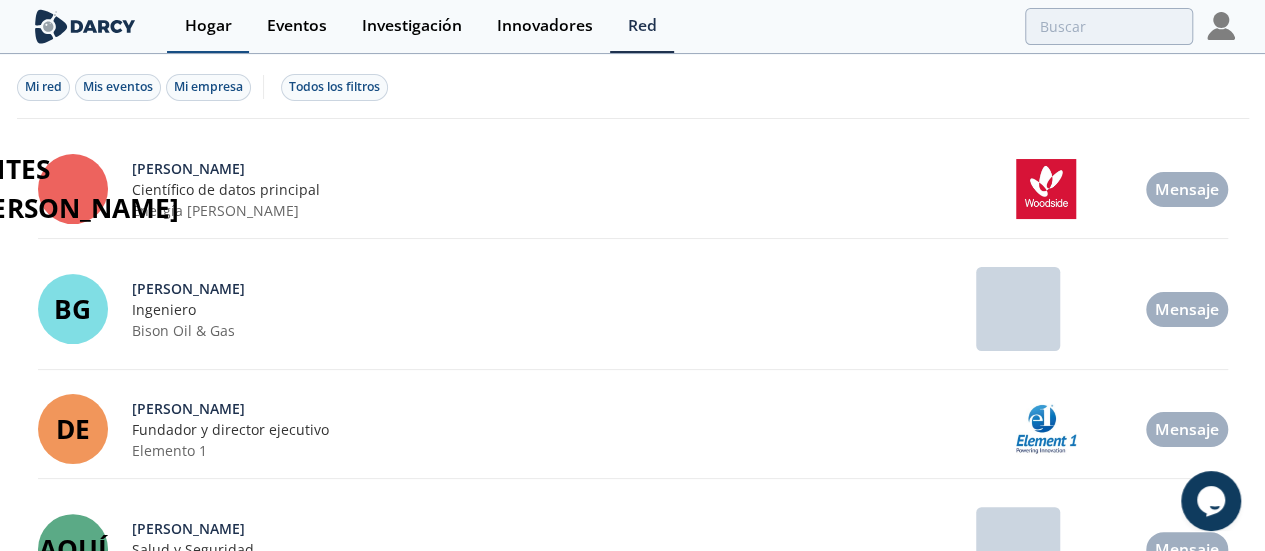 click on "Hogar" at bounding box center [208, 25] 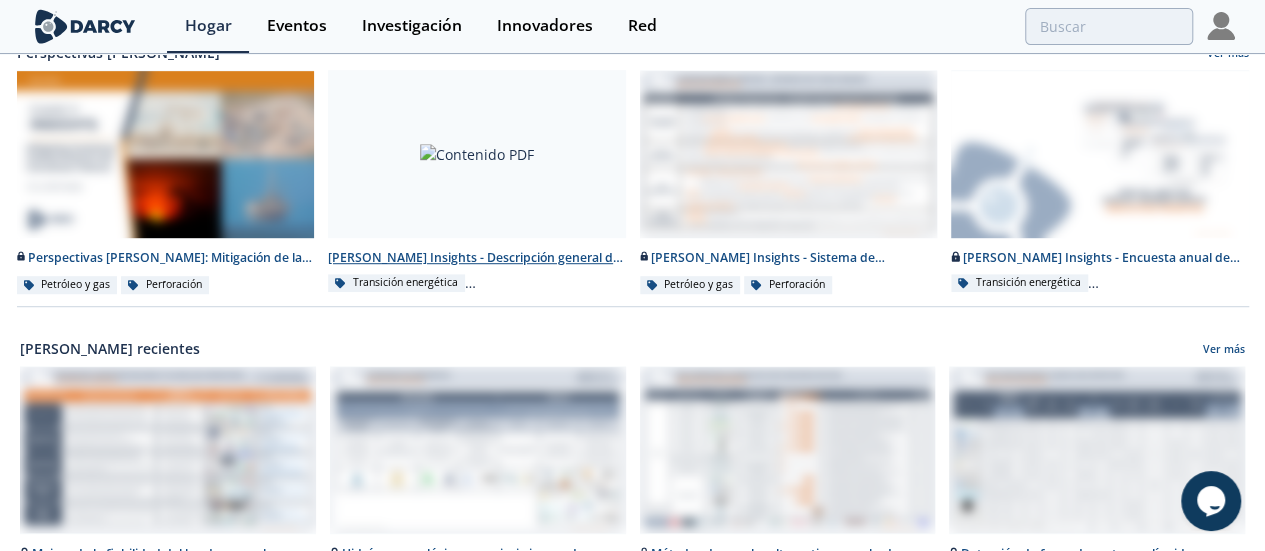 click at bounding box center [477, 154] 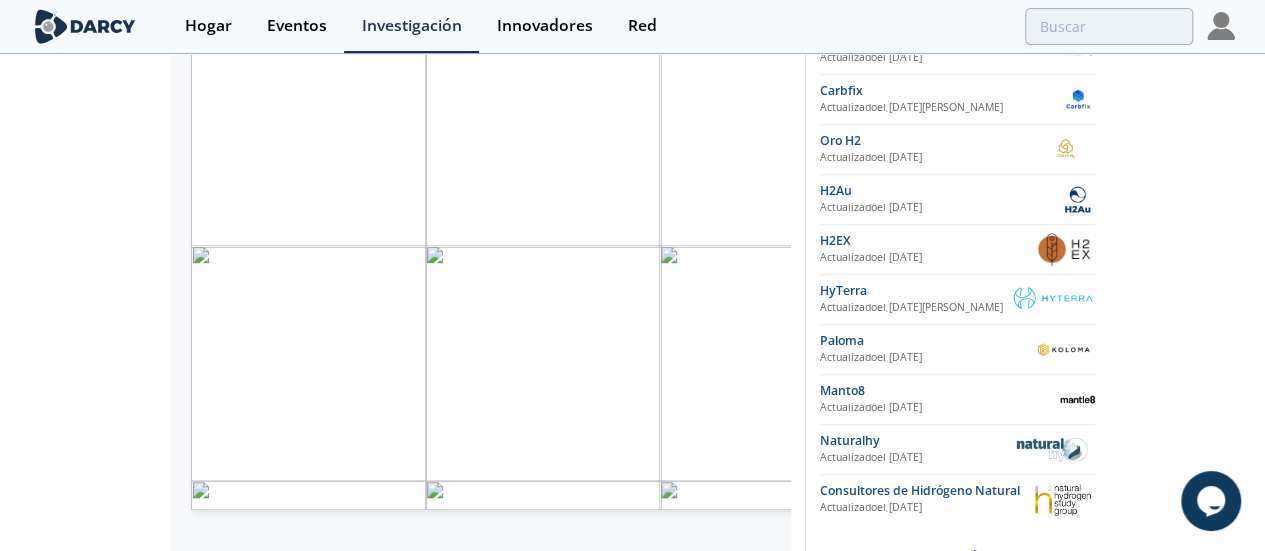 type on "2" 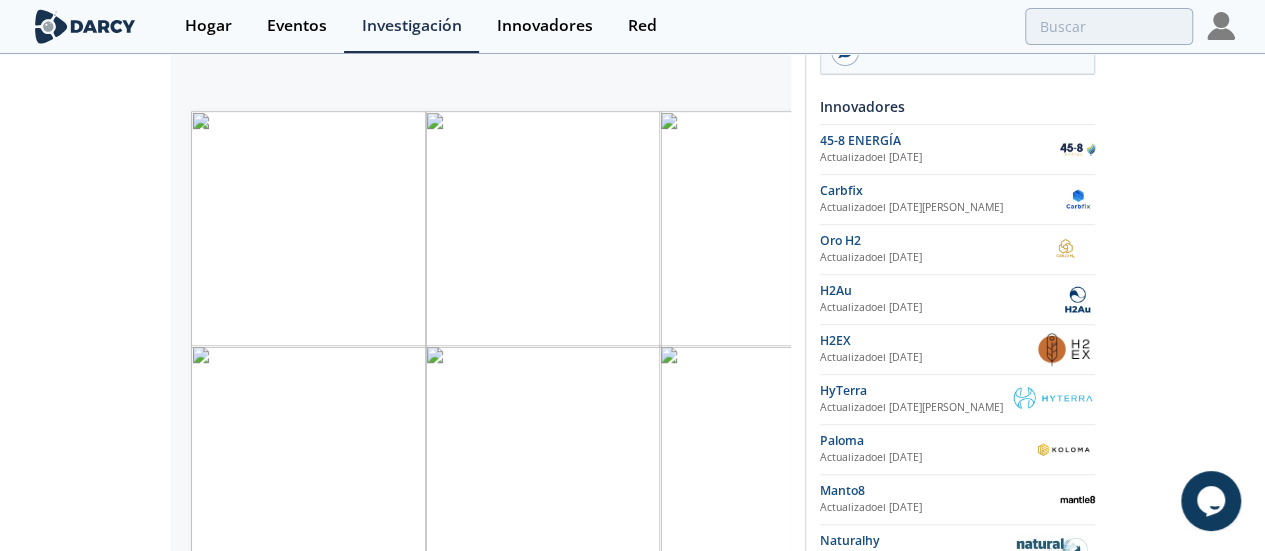 type on "7" 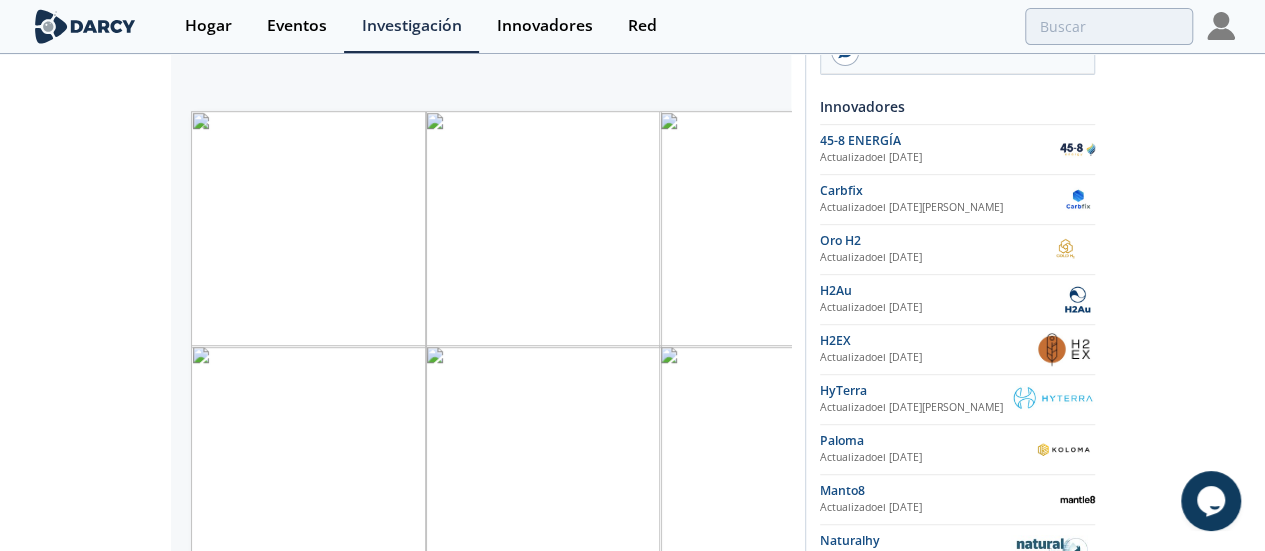 click at bounding box center (85, 26) 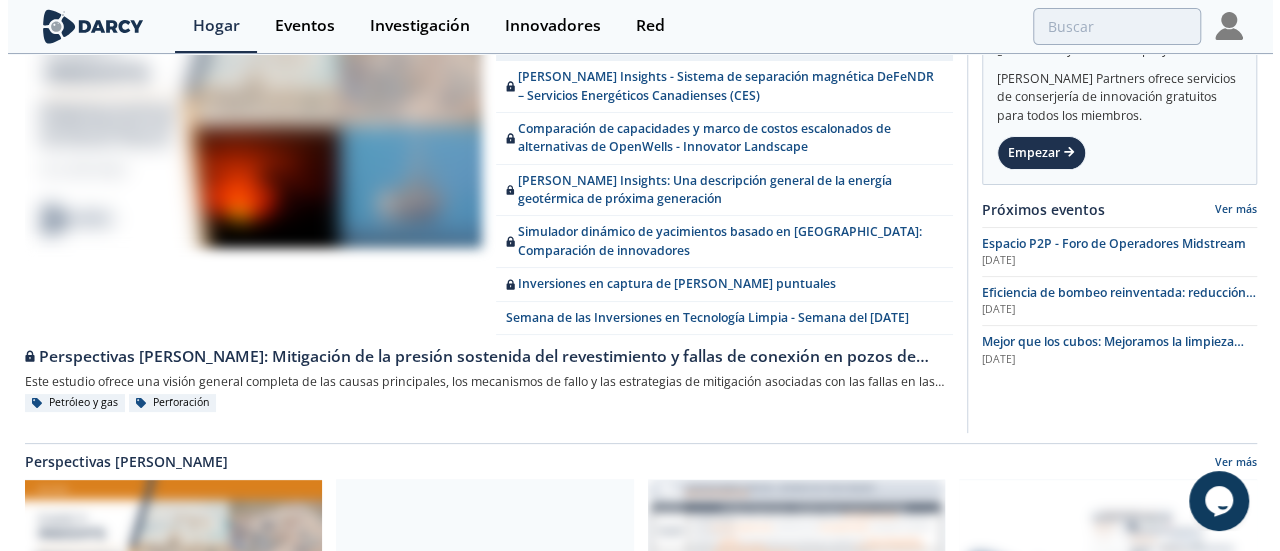 scroll, scrollTop: 0, scrollLeft: 0, axis: both 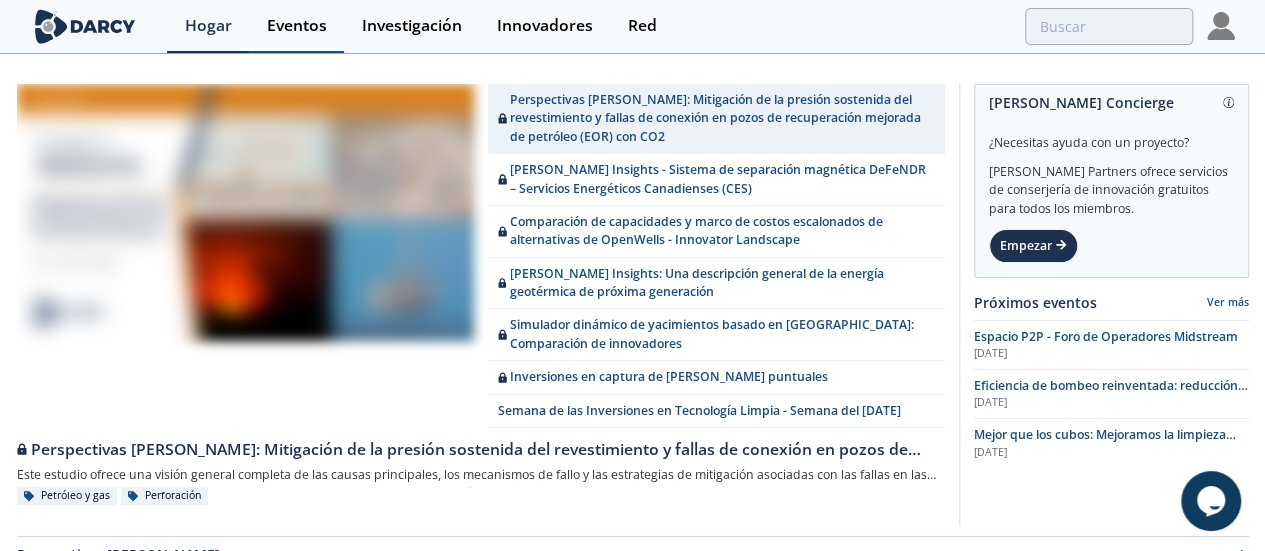 click on "Eventos" at bounding box center (296, 26) 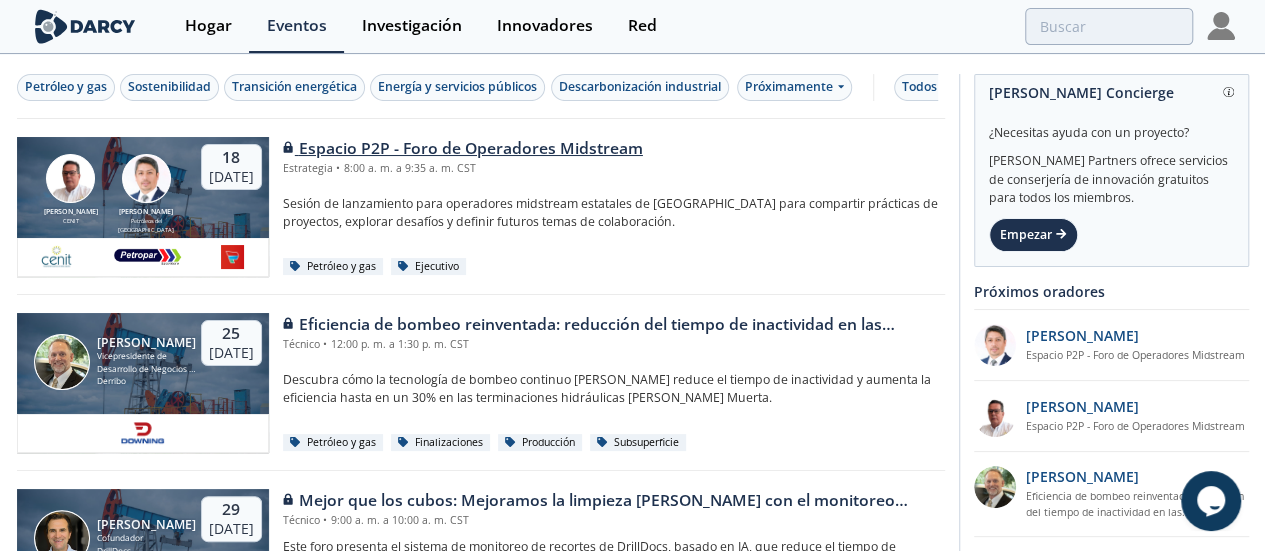 click on "[PERSON_NAME]" at bounding box center (71, 211) 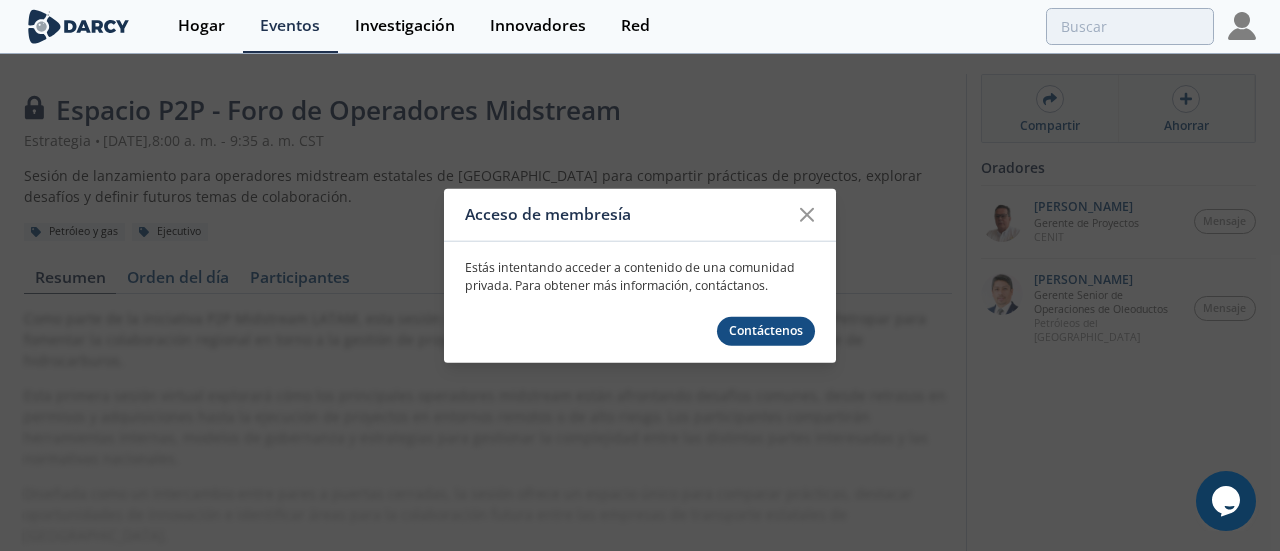 click on "Contáctenos" at bounding box center [766, 330] 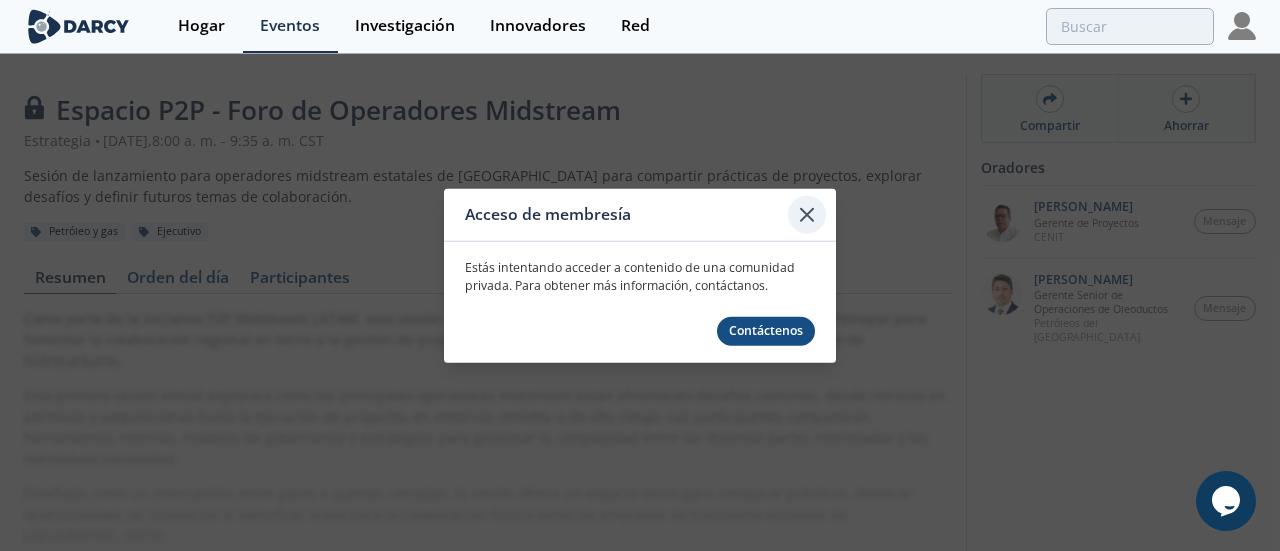 click 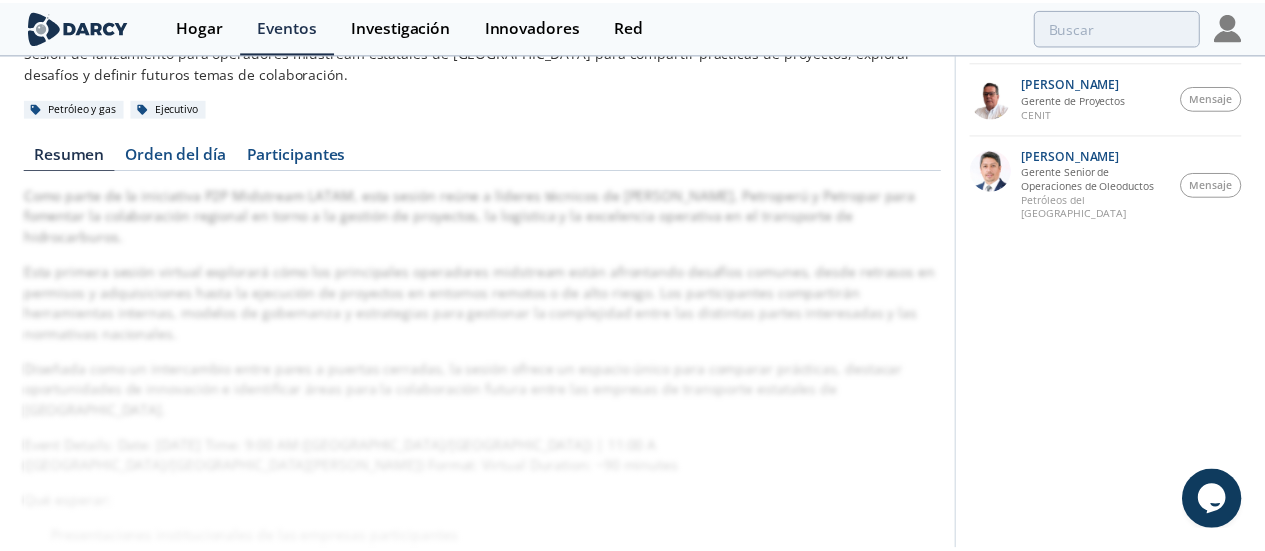 scroll, scrollTop: 0, scrollLeft: 0, axis: both 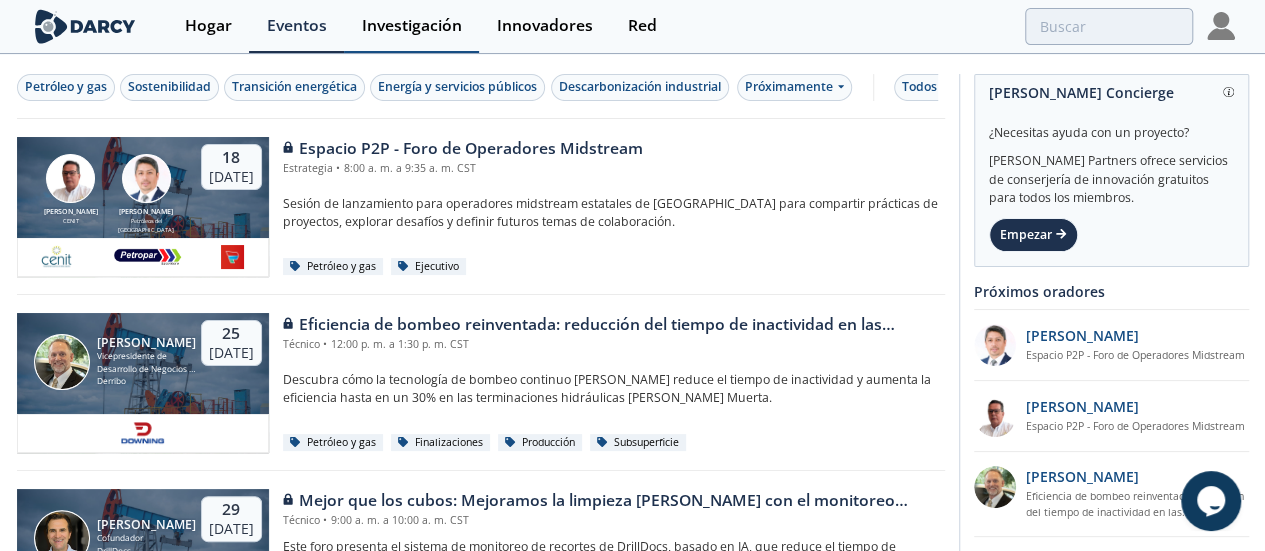 click on "Investigación" at bounding box center [411, 26] 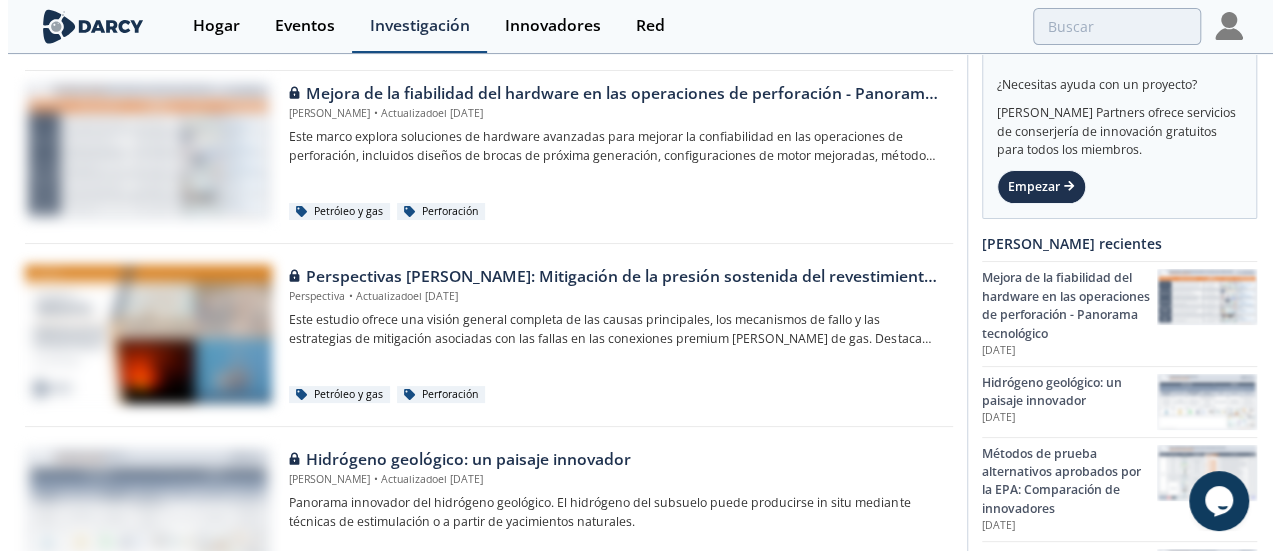 scroll, scrollTop: 0, scrollLeft: 0, axis: both 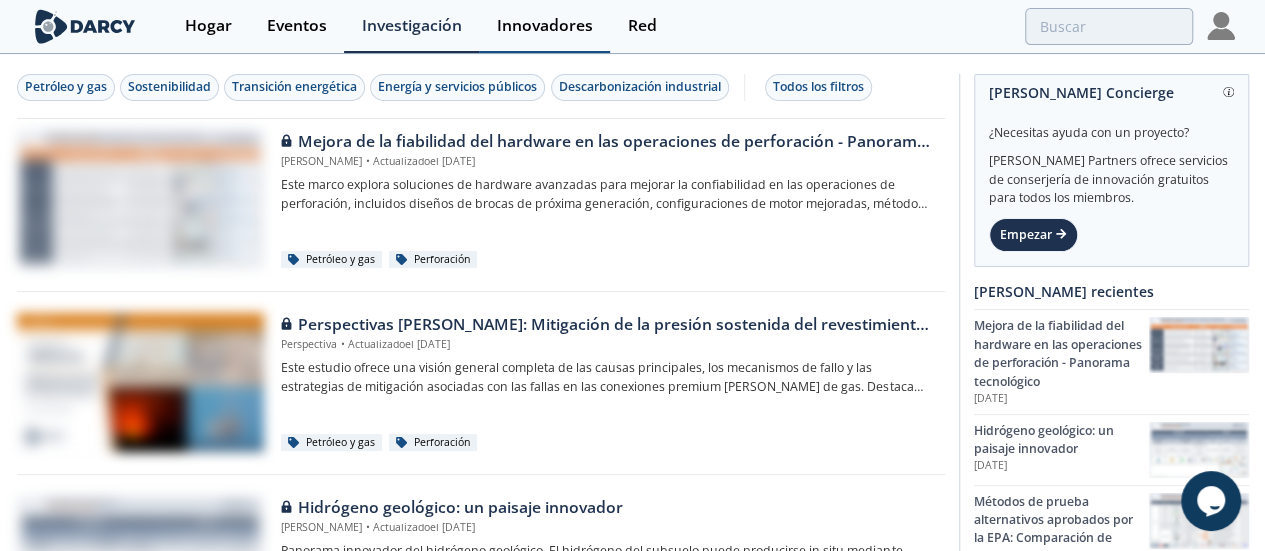 click on "Innovadores" at bounding box center [545, 25] 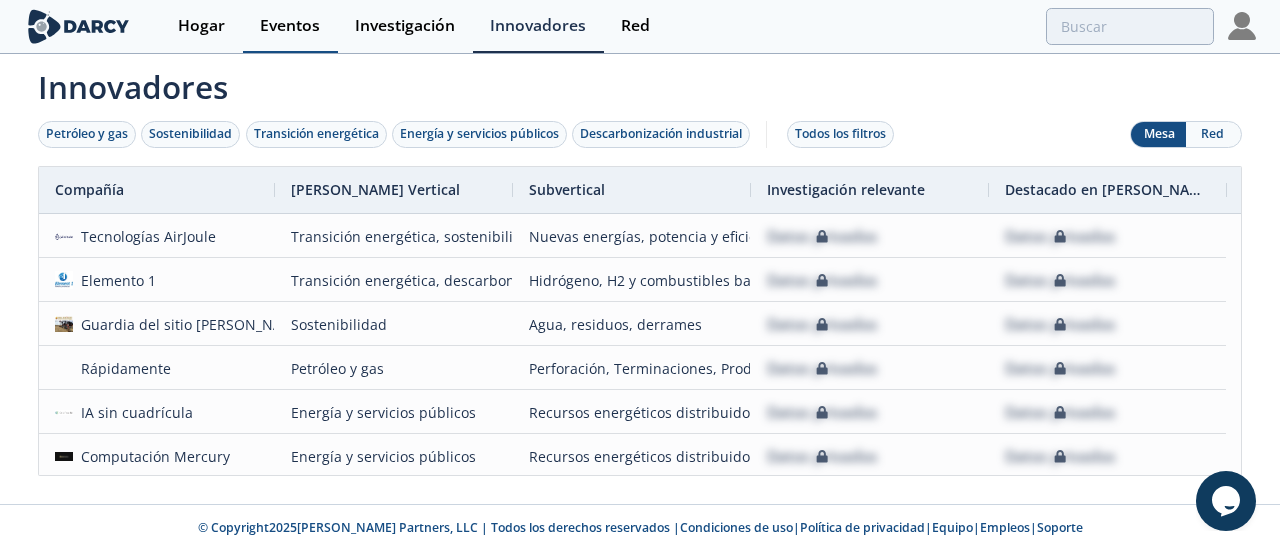 scroll, scrollTop: 117, scrollLeft: 0, axis: vertical 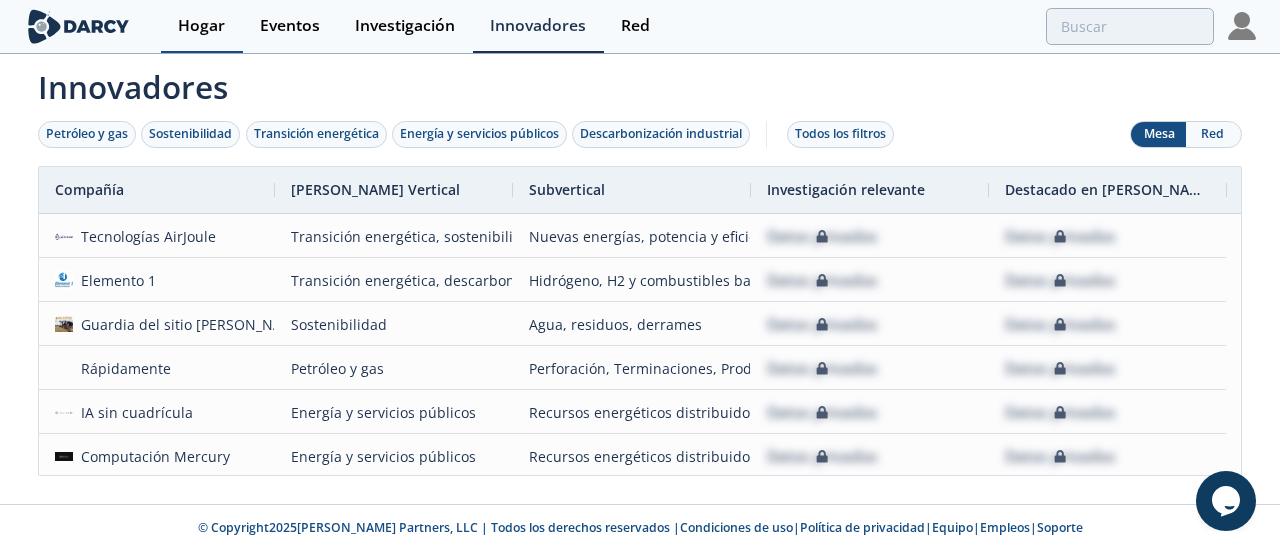 click on "Hogar" at bounding box center [202, 26] 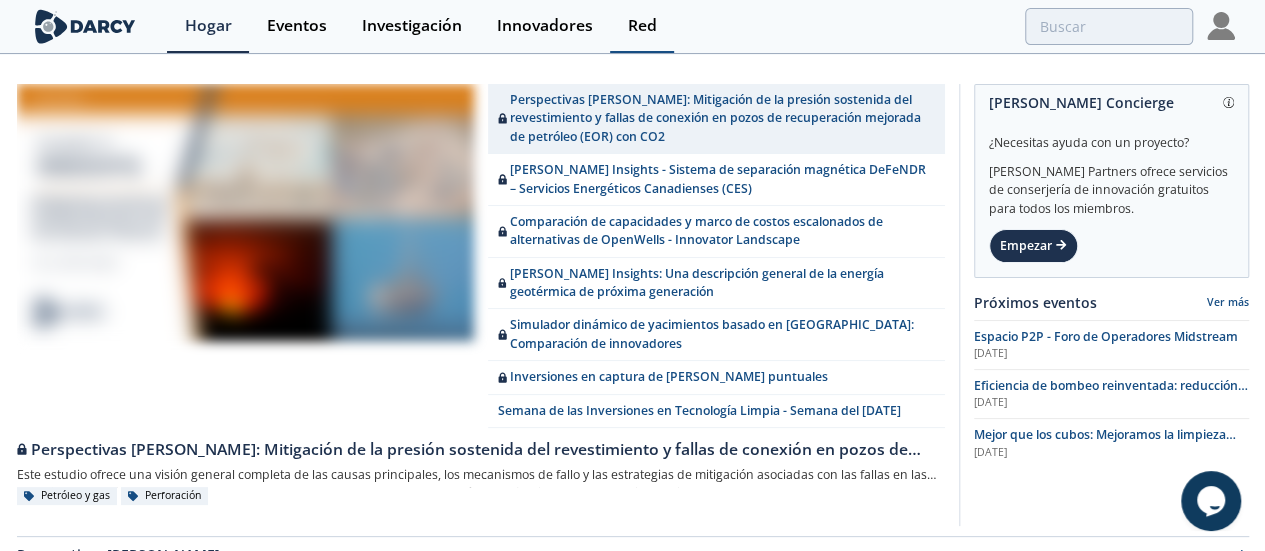 click on "Red" at bounding box center [642, 25] 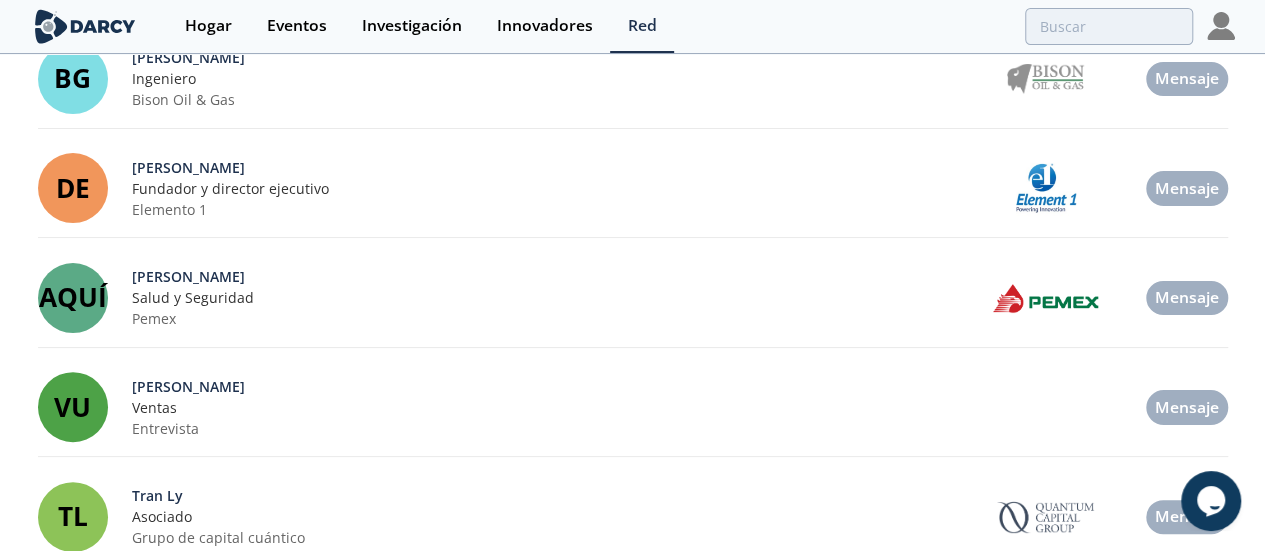click on "AQUÍ
[PERSON_NAME]
Salud y Seguridad
Pemex
Mensaje" at bounding box center (633, 298) 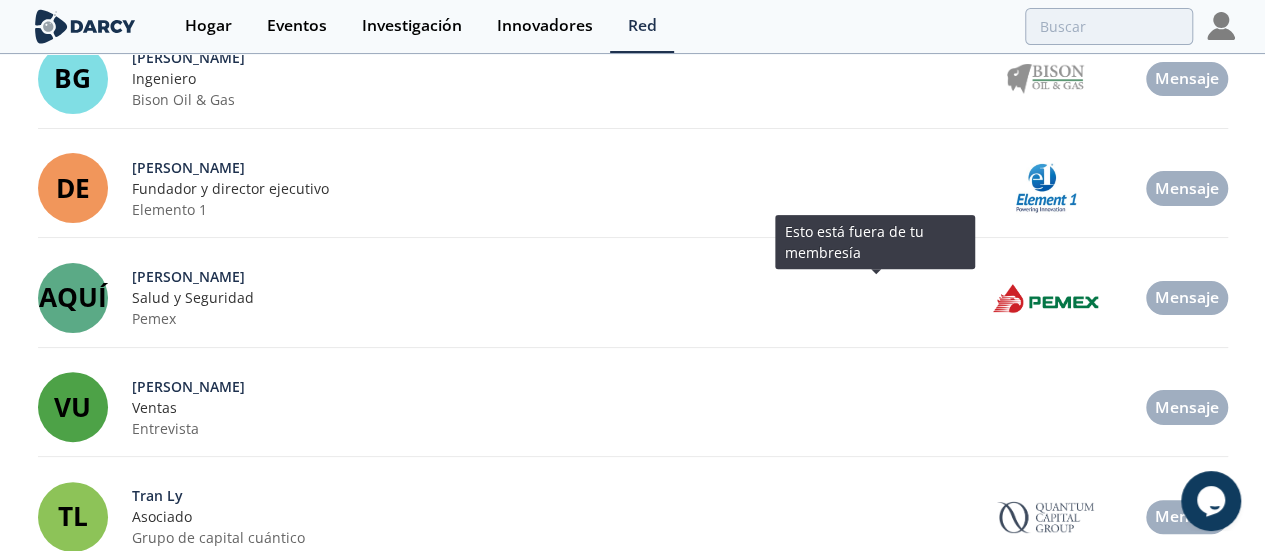 click on "Mensaje" at bounding box center (1187, 297) 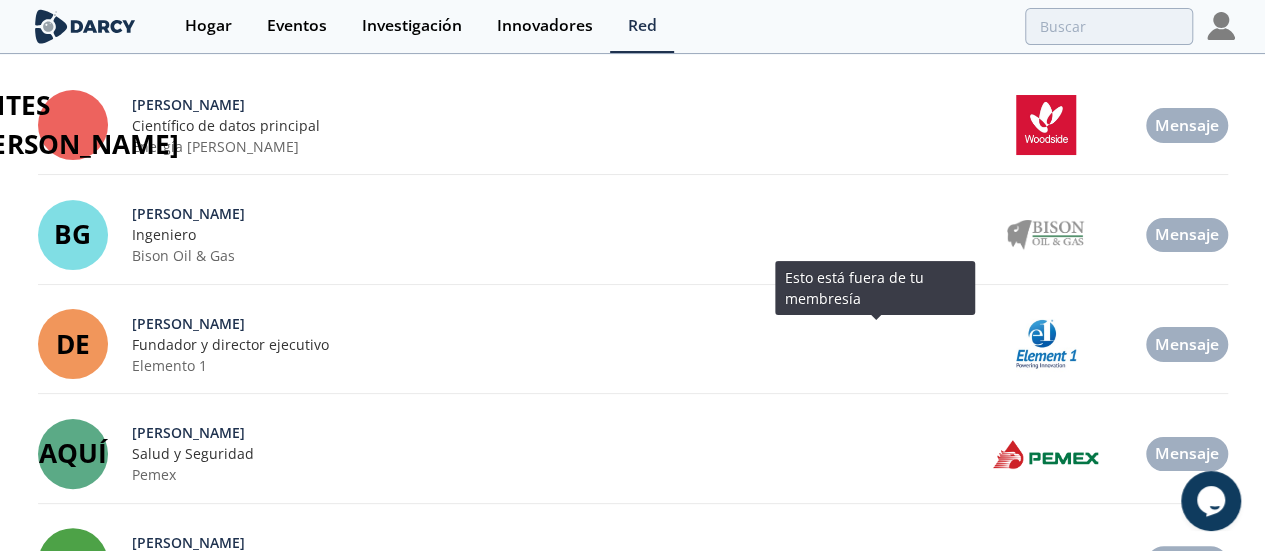 click on "Mensaje" at bounding box center (1187, 234) 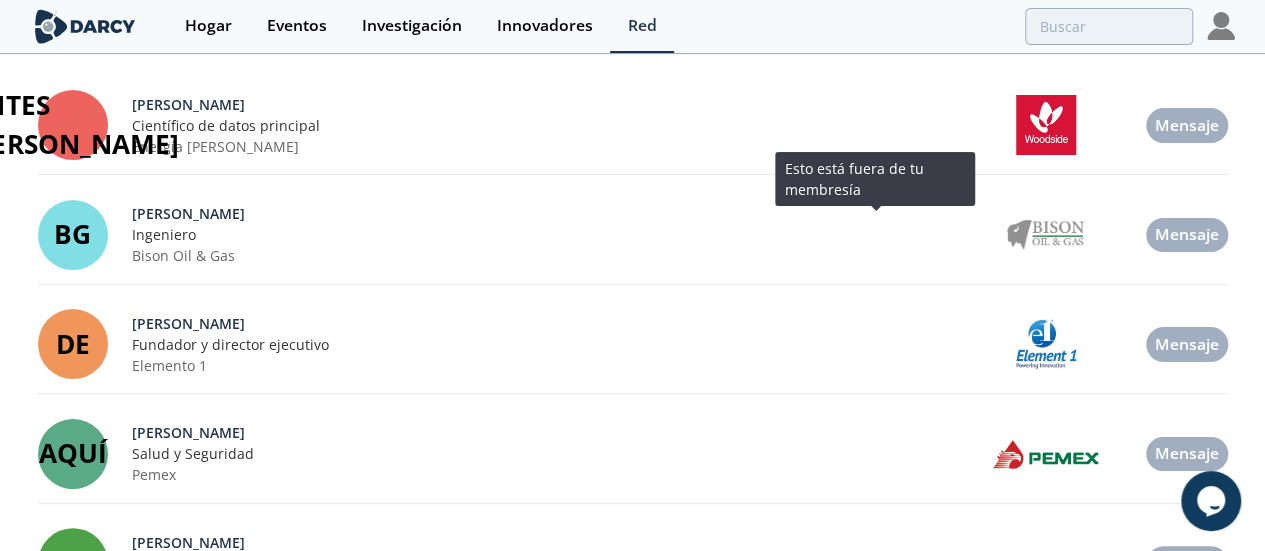 click on "Mensaje" at bounding box center [1187, 125] 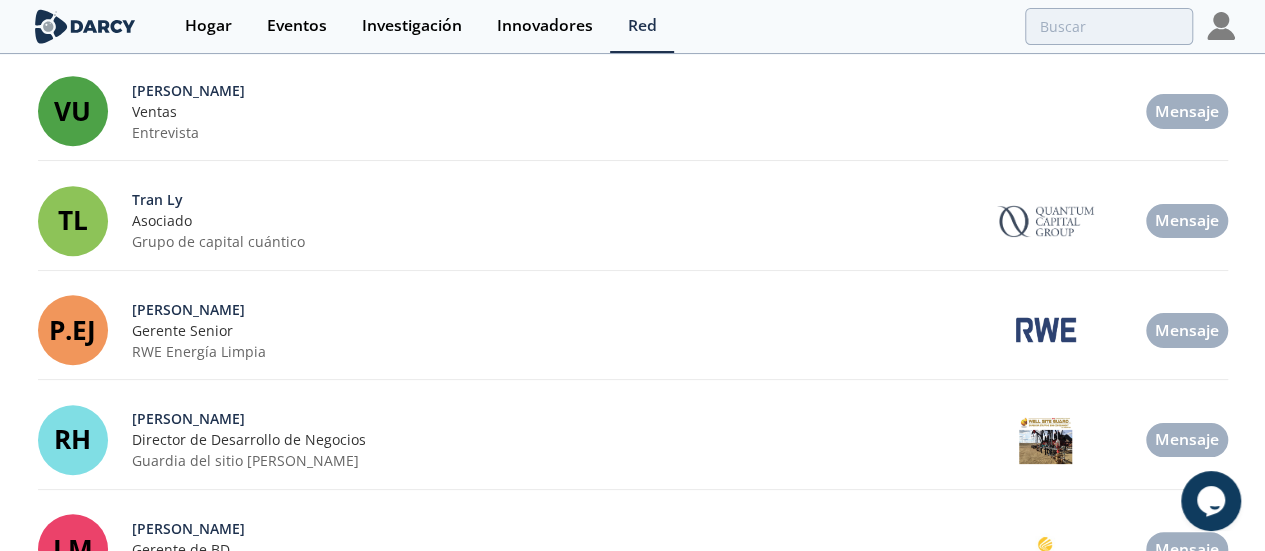 click on "Mensaje" at bounding box center [1187, 220] 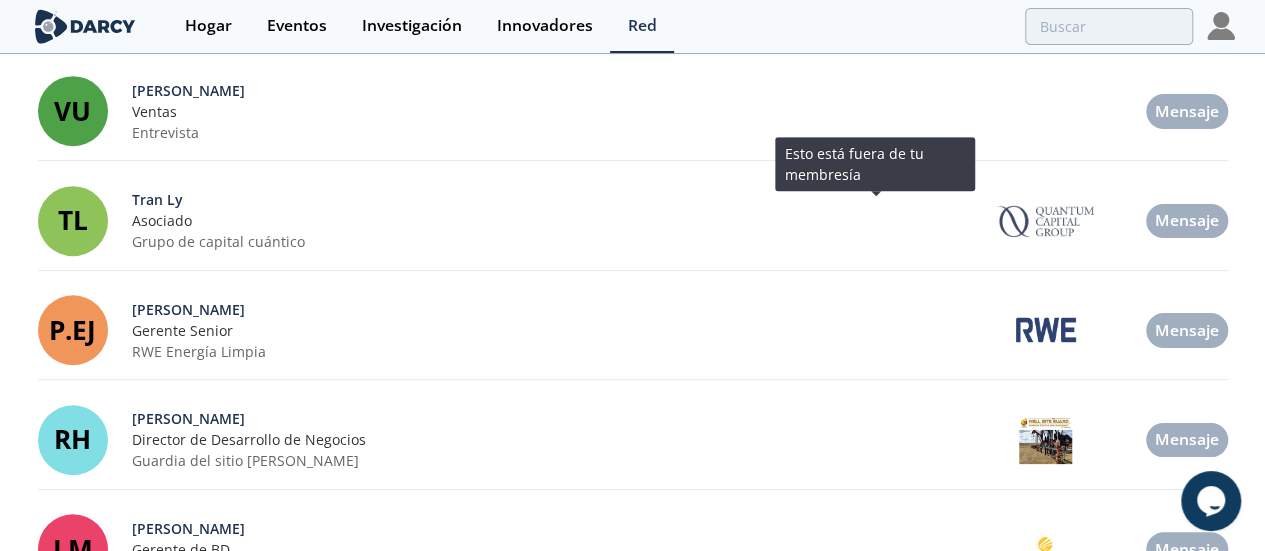 click on "Mensaje" at bounding box center [1187, 330] 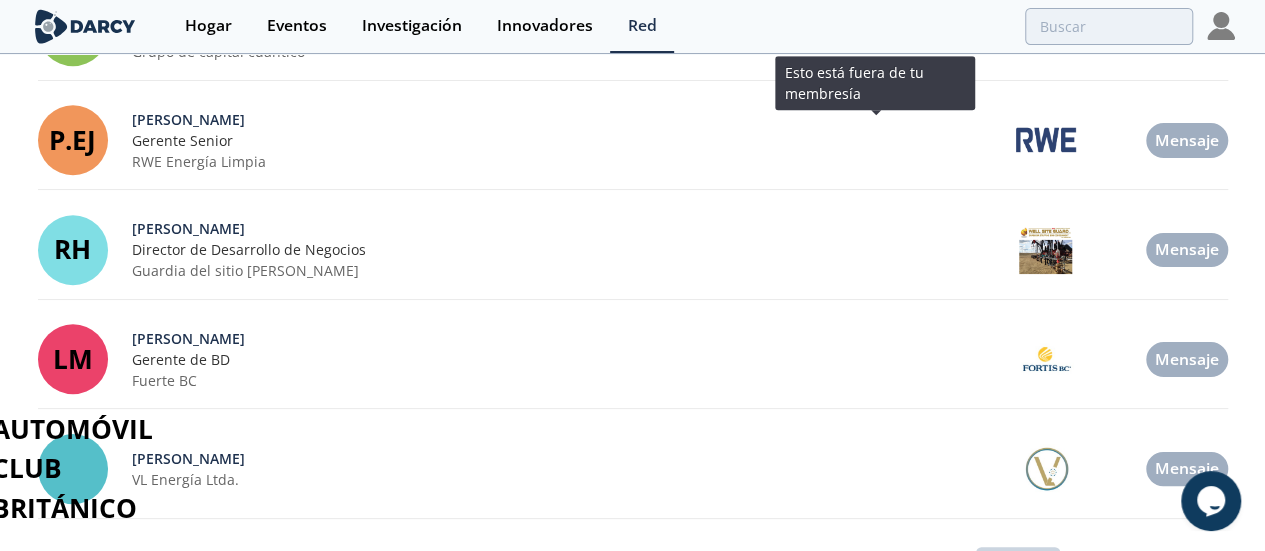 click on "Mensaje" at bounding box center (1187, 250) 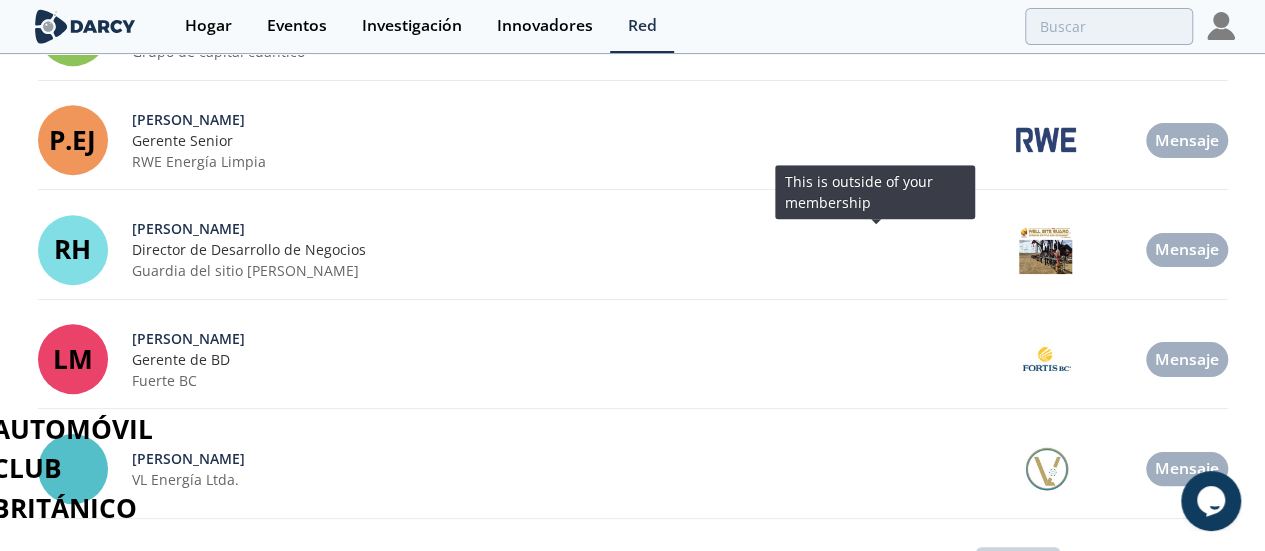 click on "Mensaje" at bounding box center [1187, 359] 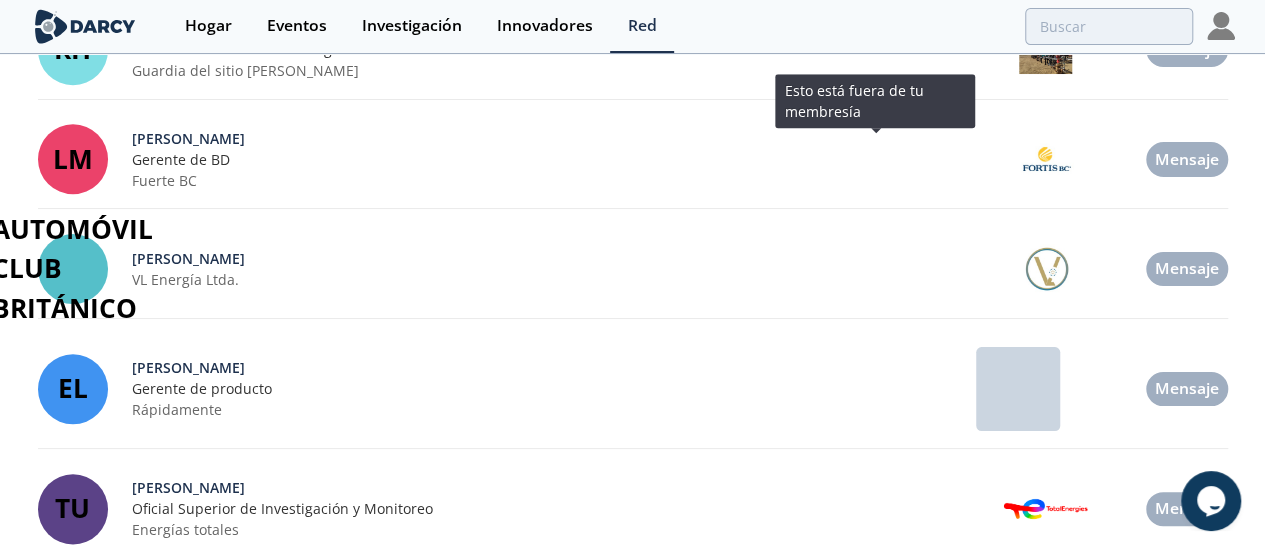 click on "Mensaje" at bounding box center (1187, 268) 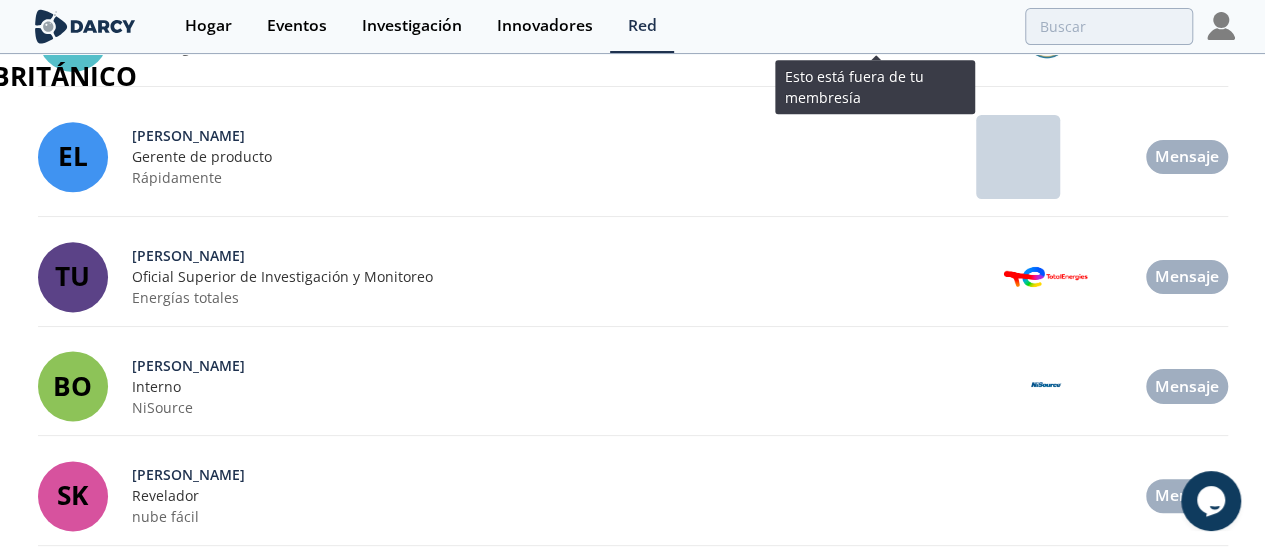click on "Mensaje" at bounding box center (1187, 277) 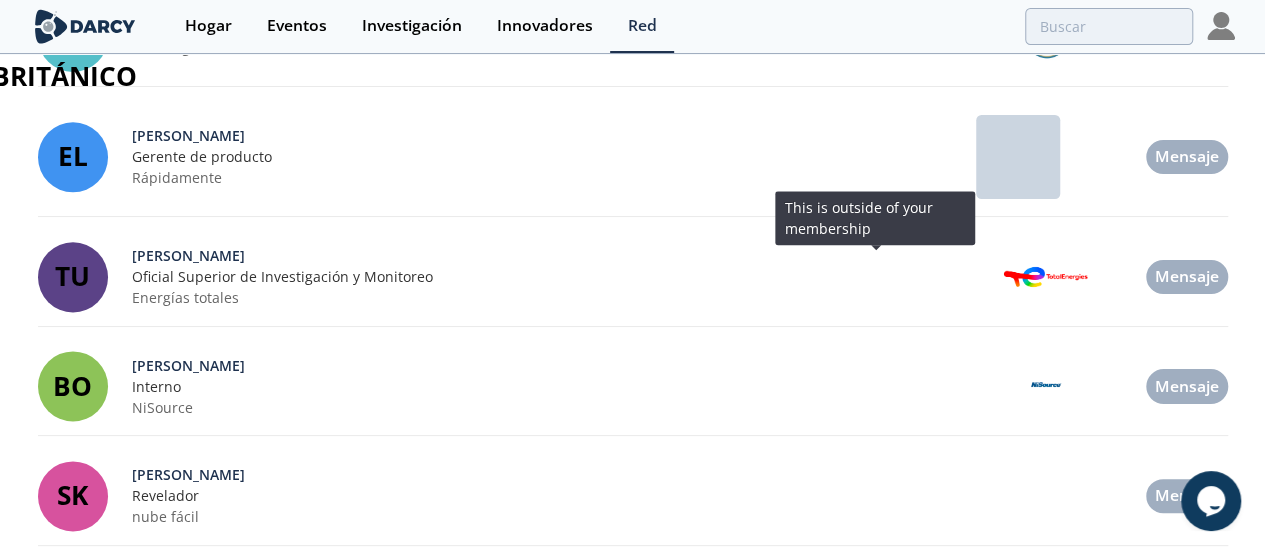 click on "Mensaje" at bounding box center [1187, 386] 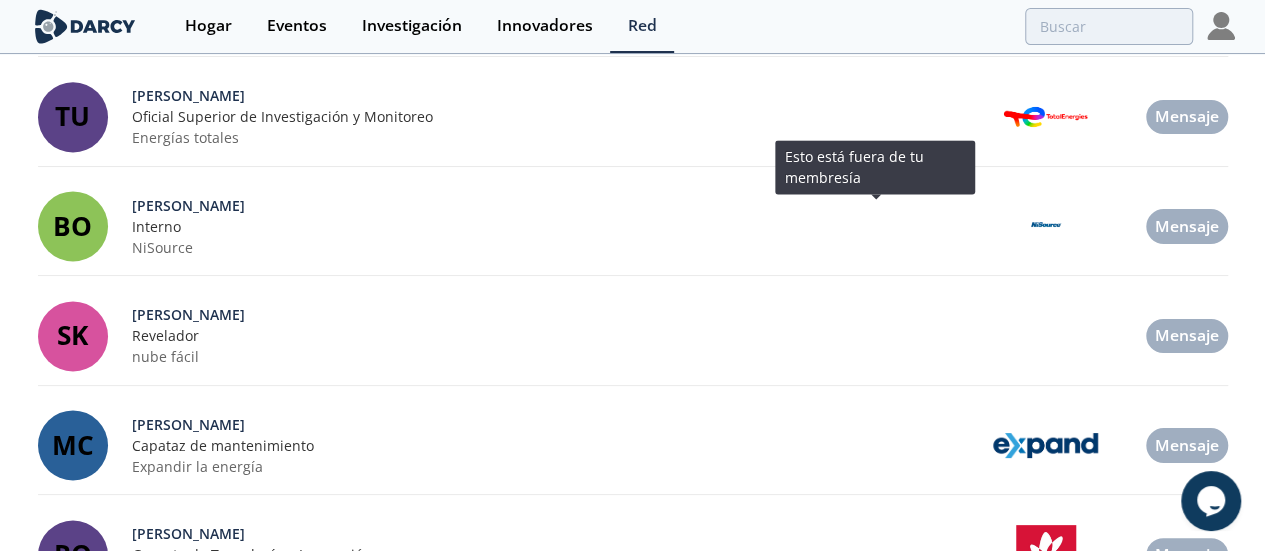 click on "Mensaje" at bounding box center [1187, 336] 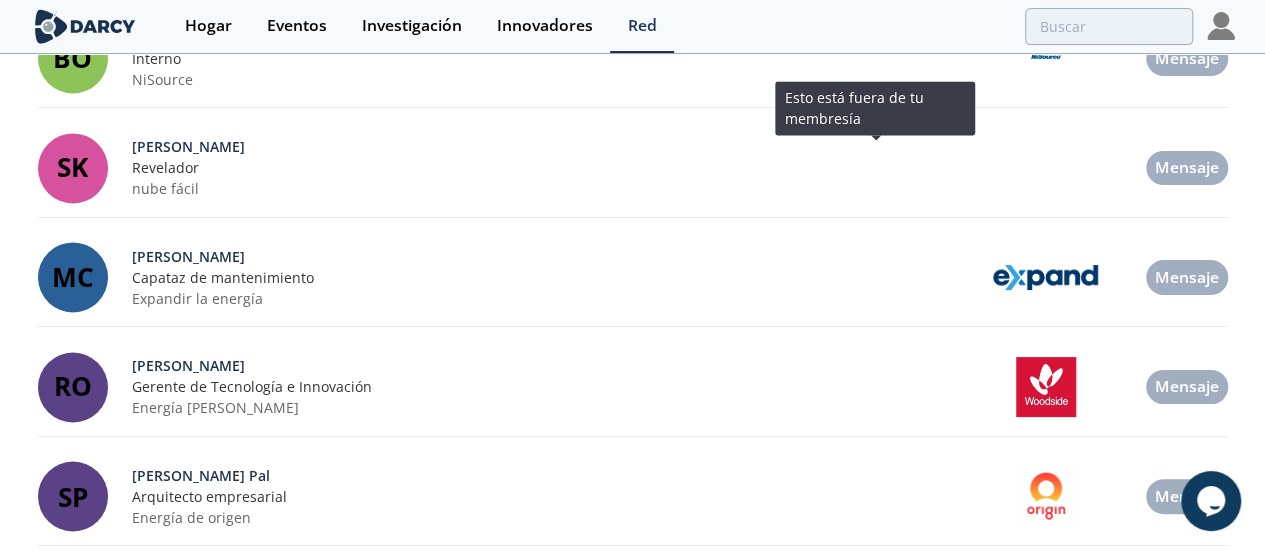 click on "Mensaje" at bounding box center (1187, 277) 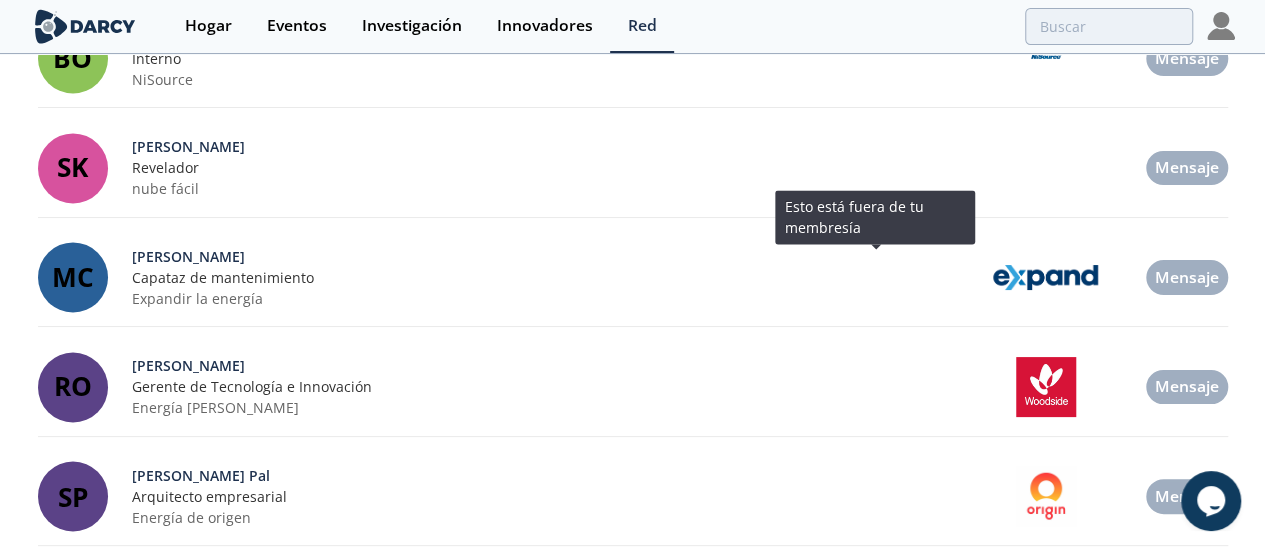 click on "Mensaje" at bounding box center (1187, 386) 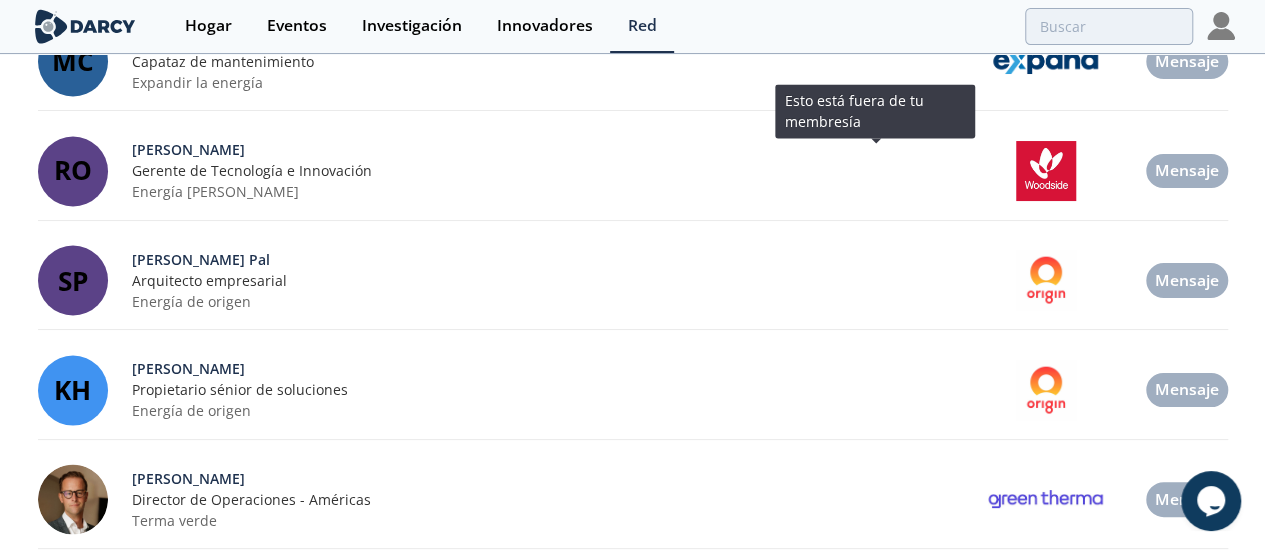 click on "Mensaje" at bounding box center (1187, 280) 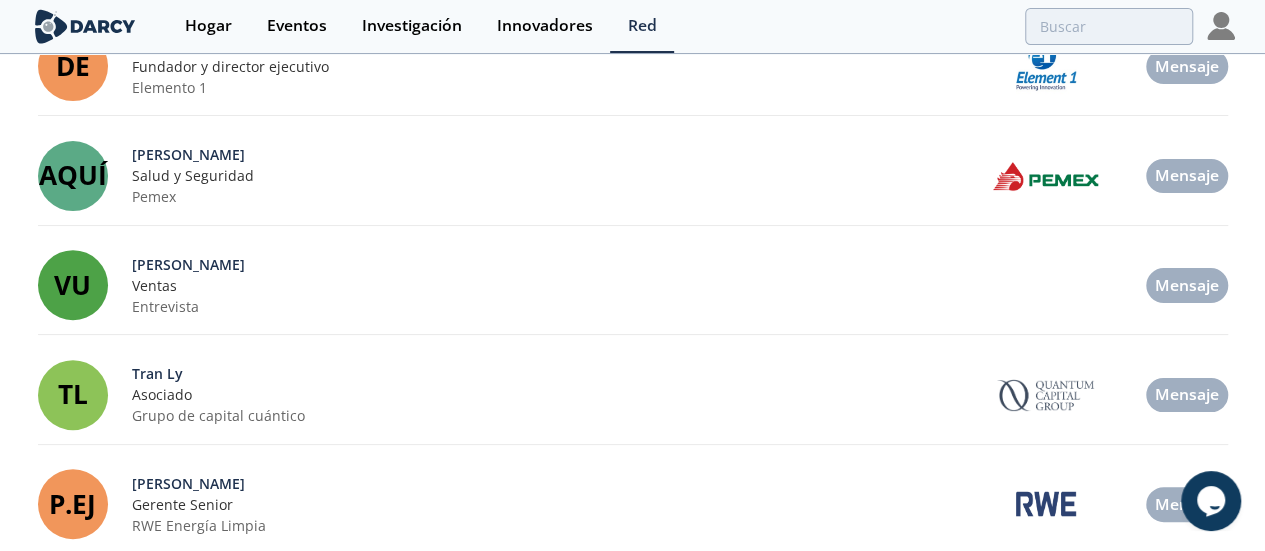 scroll, scrollTop: 0, scrollLeft: 0, axis: both 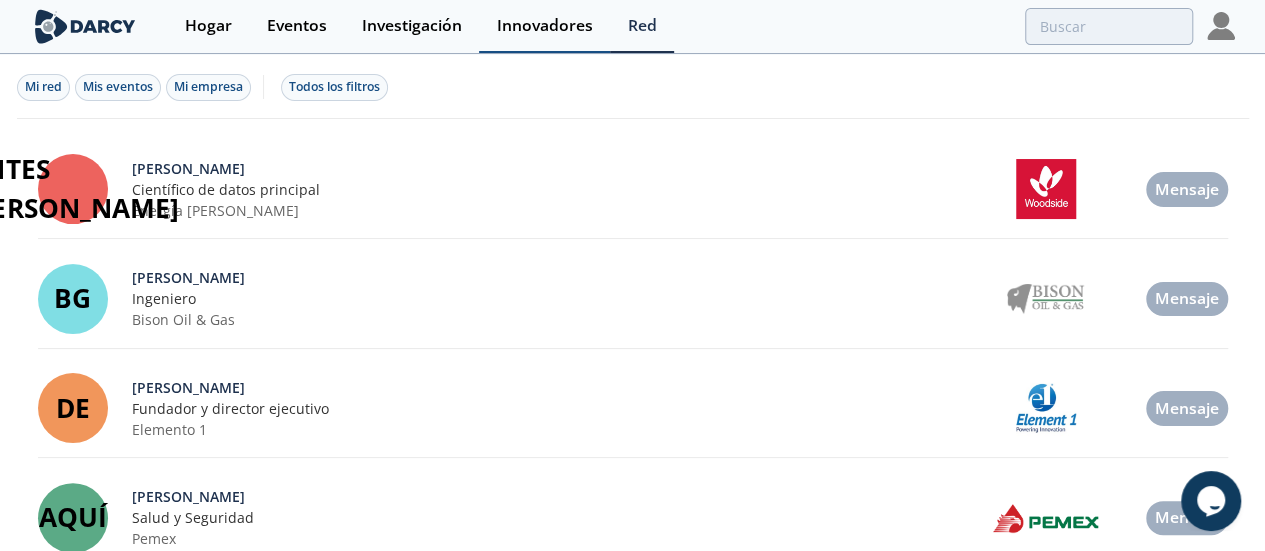 click on "Innovadores" at bounding box center [545, 25] 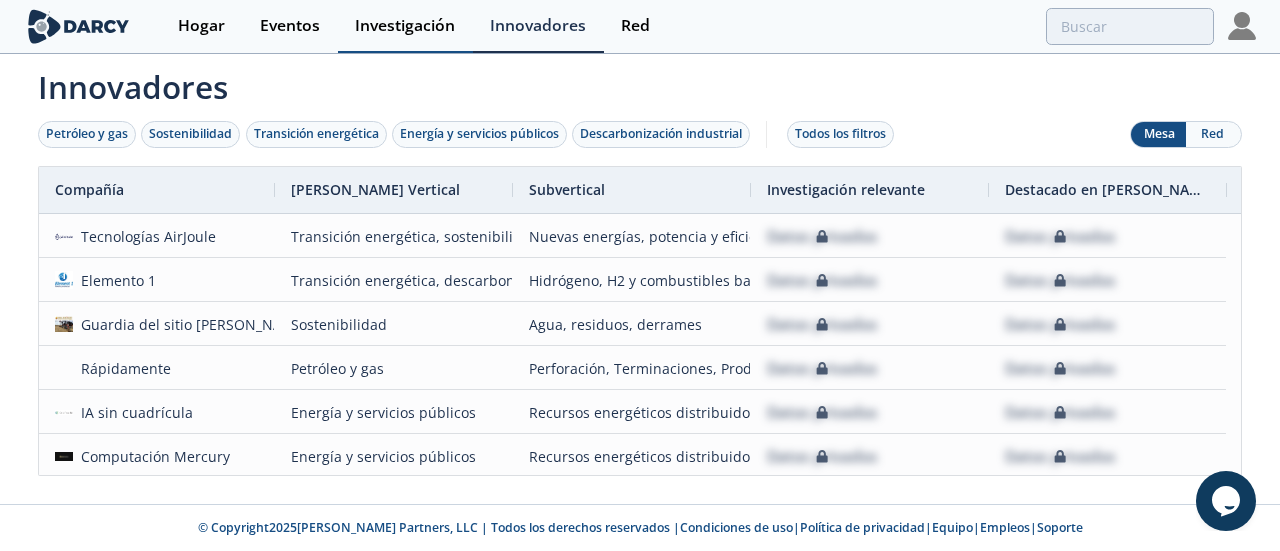 click on "Investigación" at bounding box center [405, 25] 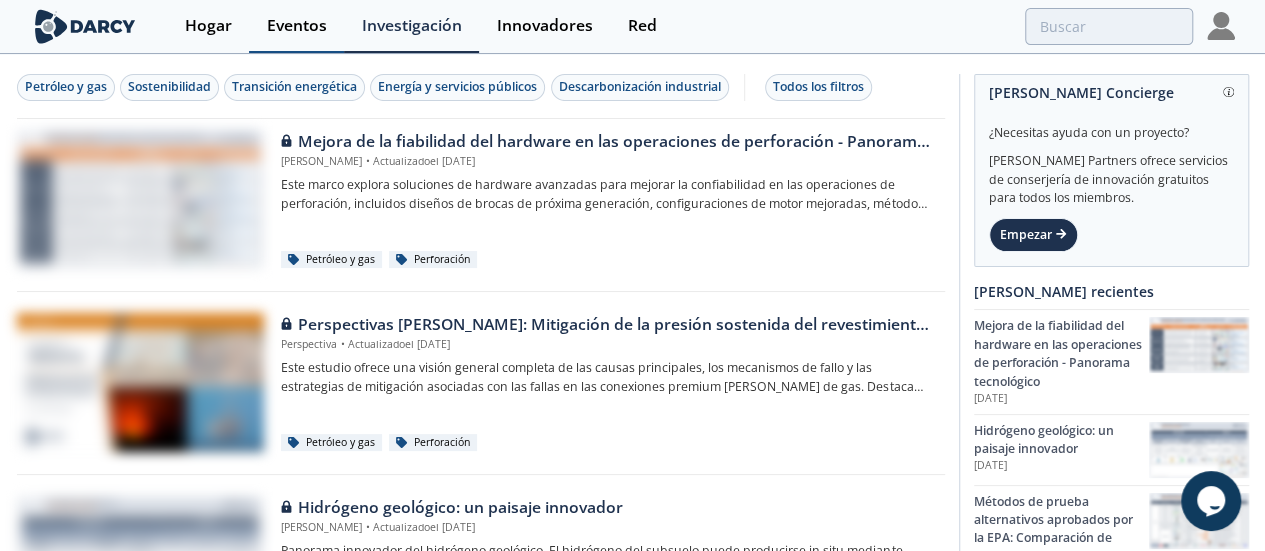 click on "Eventos" at bounding box center [297, 25] 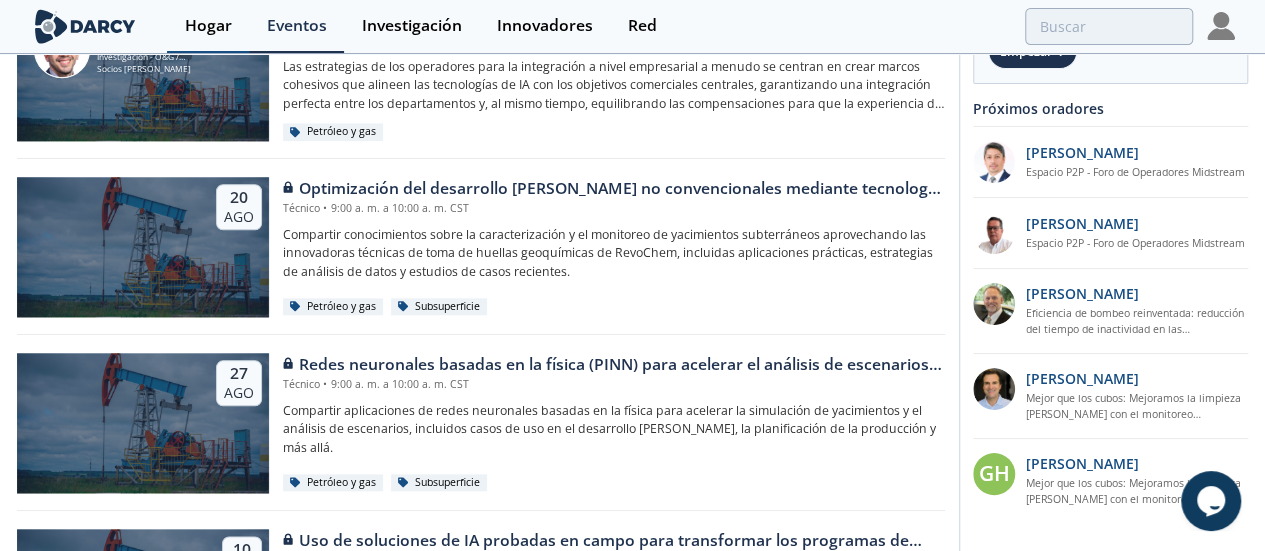 scroll, scrollTop: 1020, scrollLeft: 0, axis: vertical 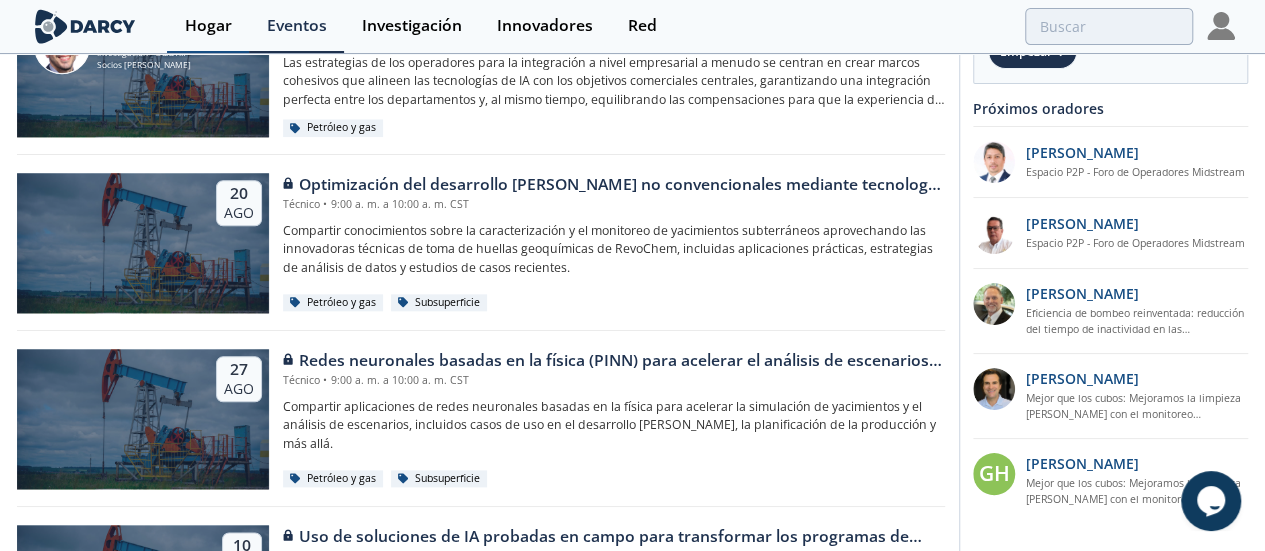 click on "Hogar" at bounding box center (208, 25) 